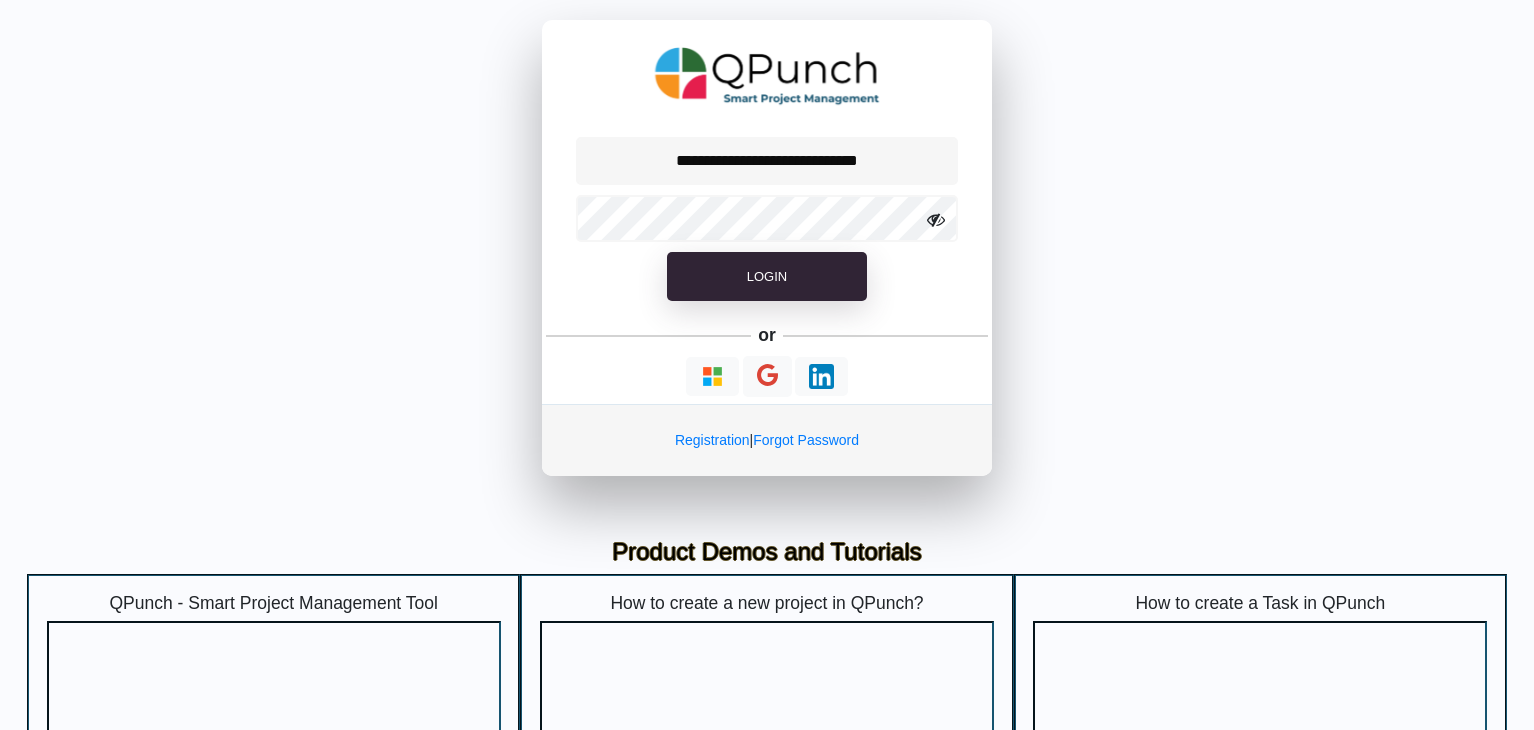 scroll, scrollTop: 200, scrollLeft: 0, axis: vertical 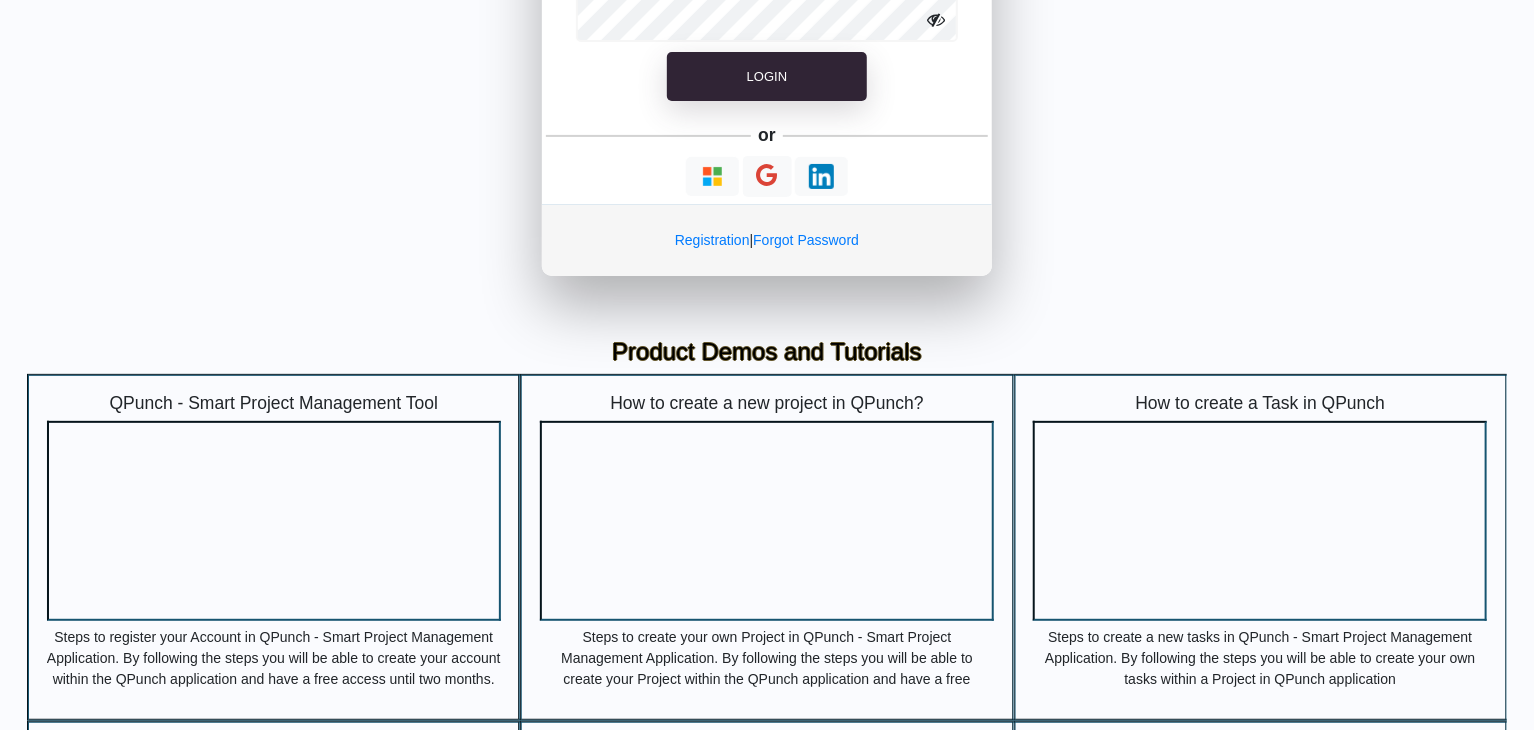 click on "**********" at bounding box center [767, 48] 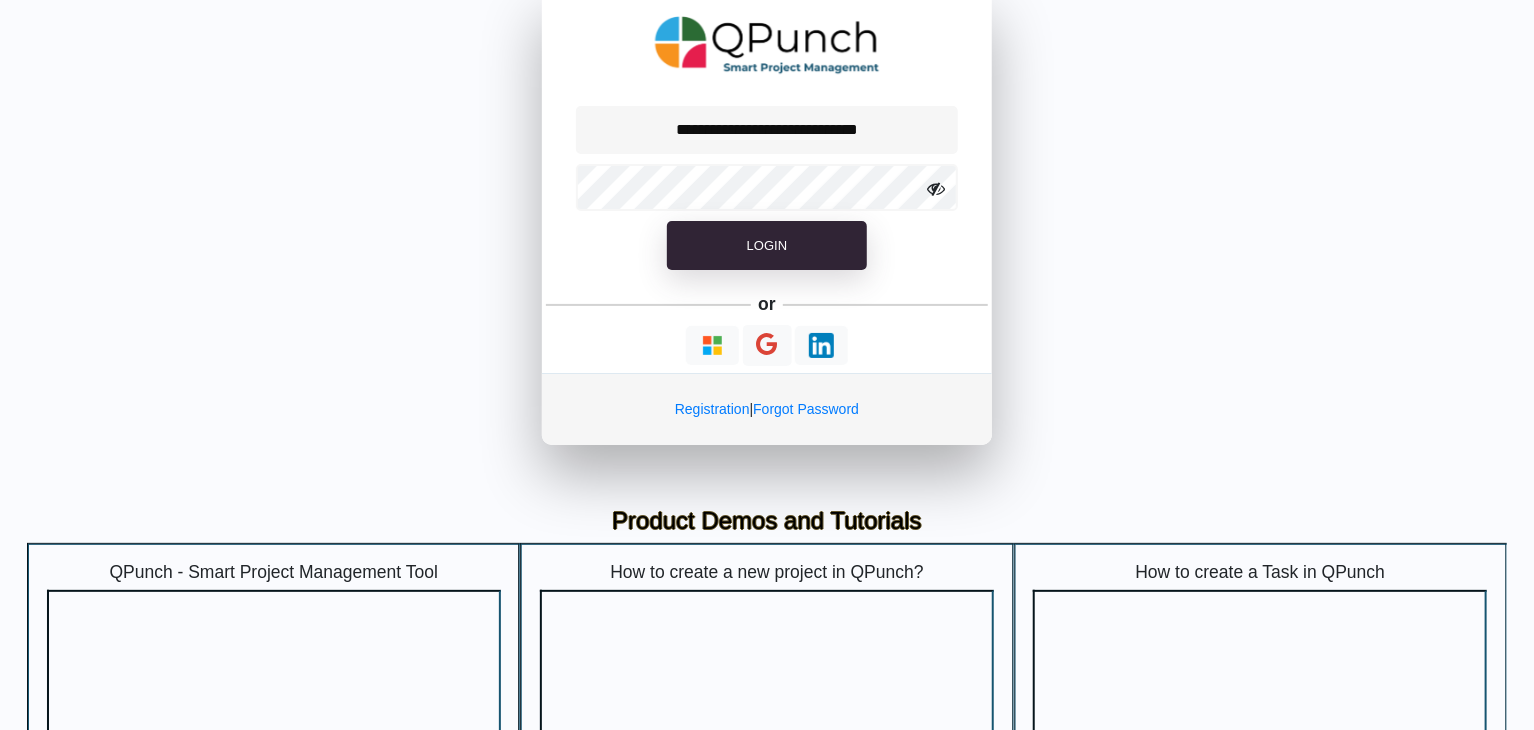 scroll, scrollTop: 0, scrollLeft: 0, axis: both 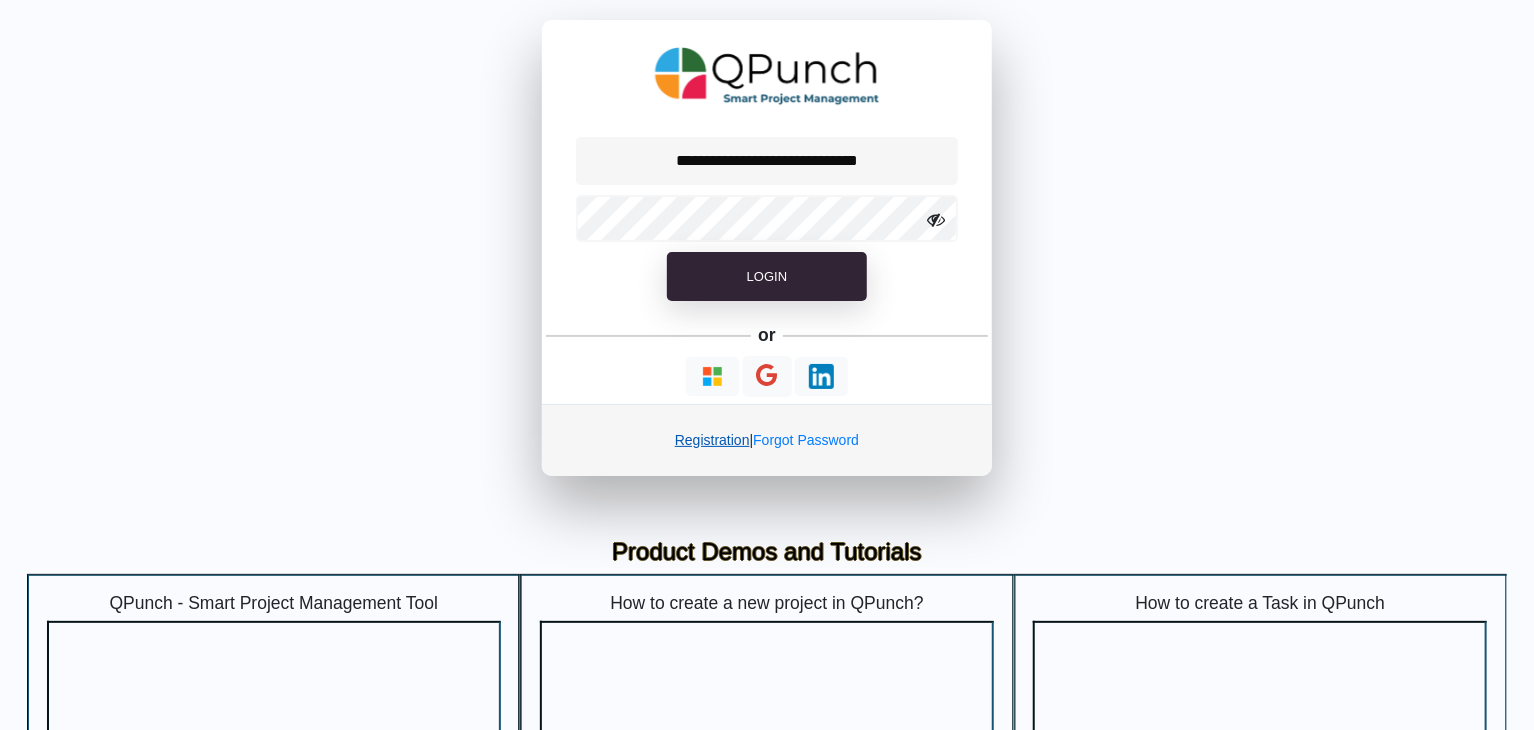 click on "Registration" at bounding box center [712, 440] 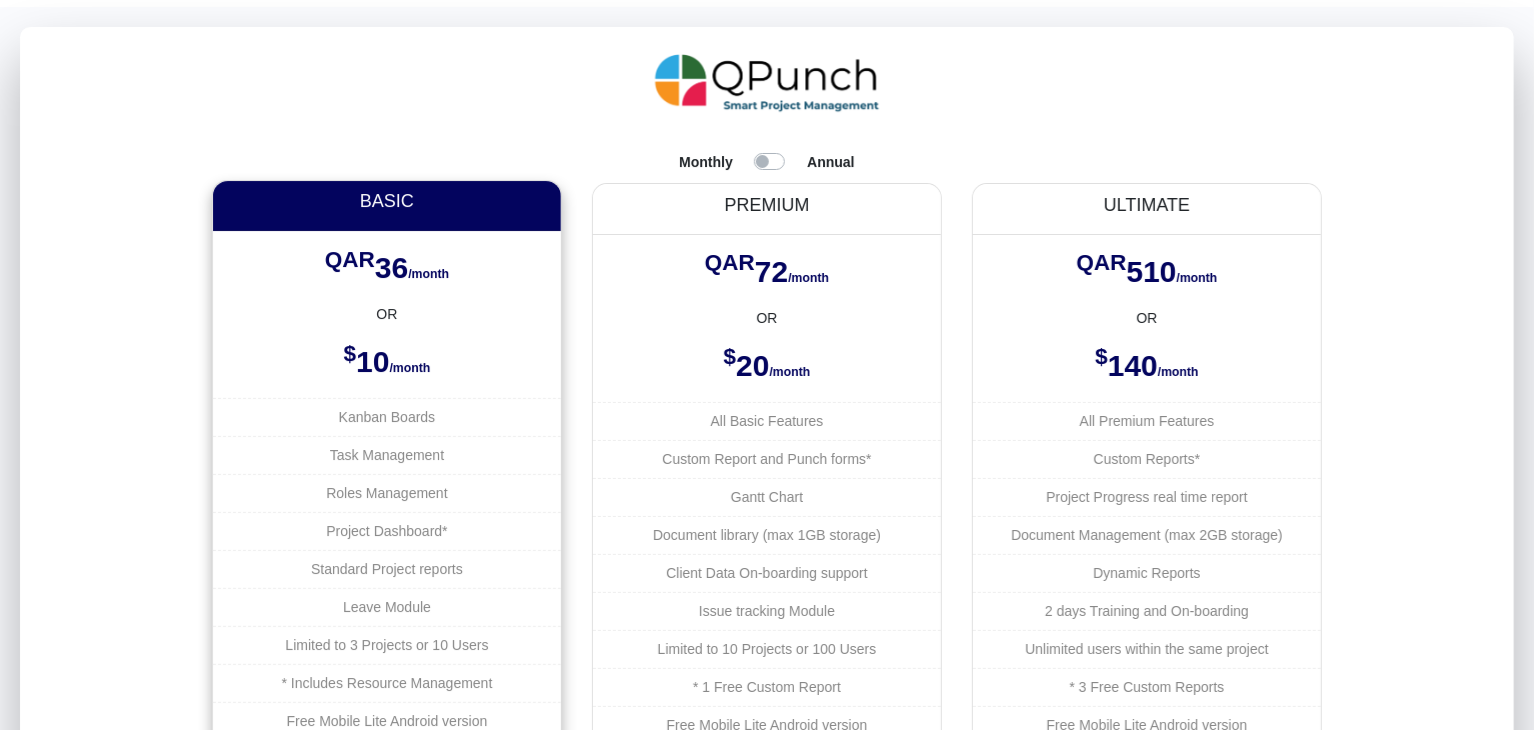 click on "BASIC" at bounding box center (387, 202) 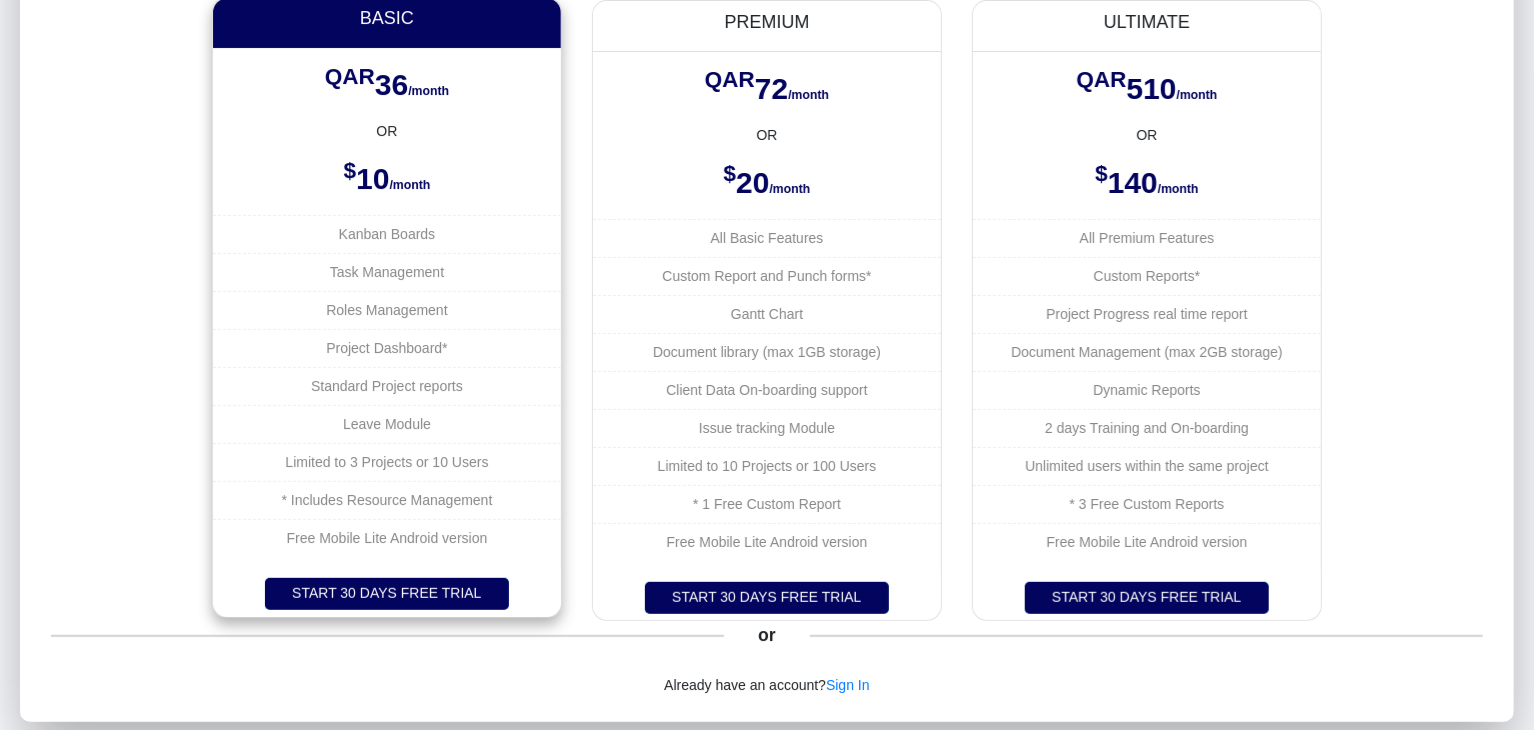 scroll, scrollTop: 192, scrollLeft: 0, axis: vertical 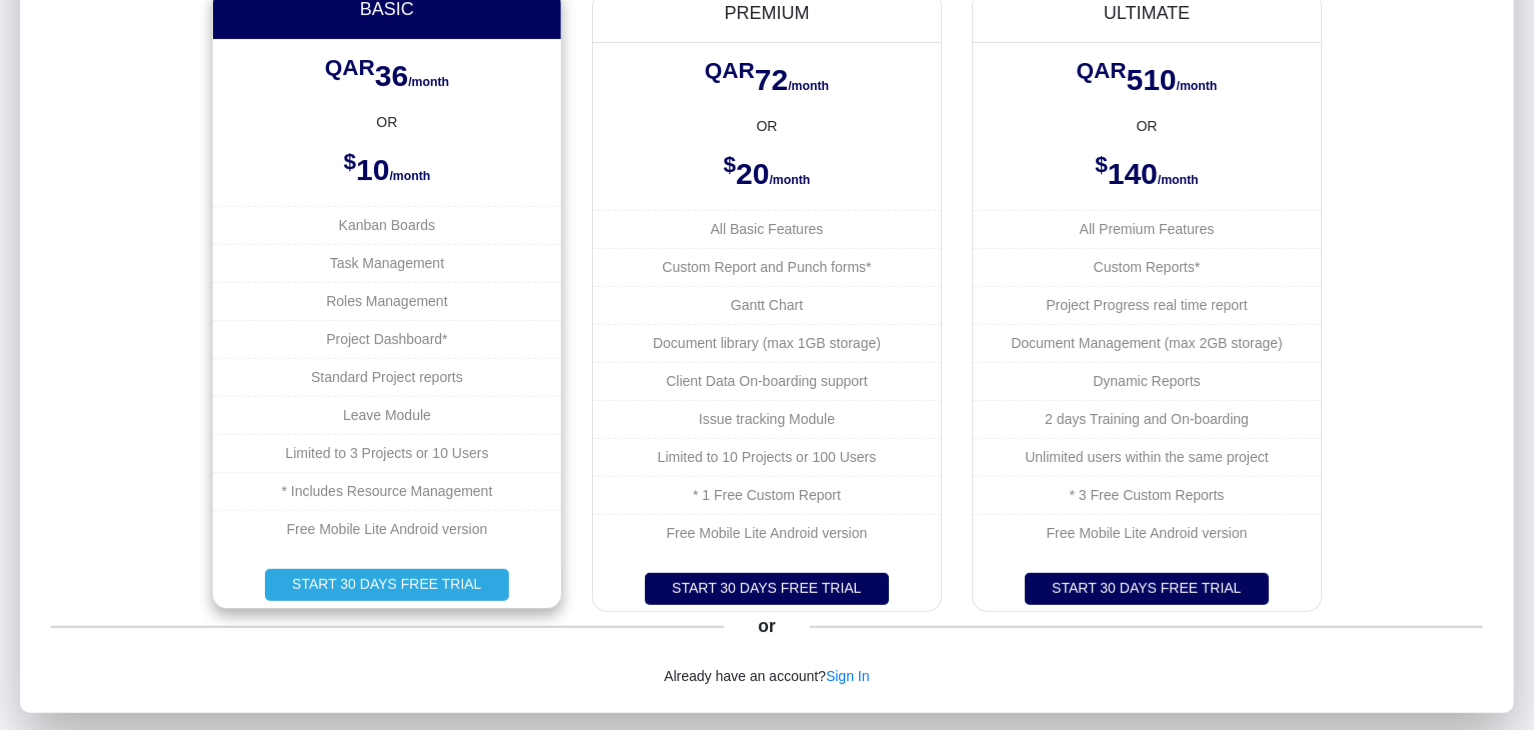 click on "START 30 DAYS FREE TRIAL" at bounding box center [387, 585] 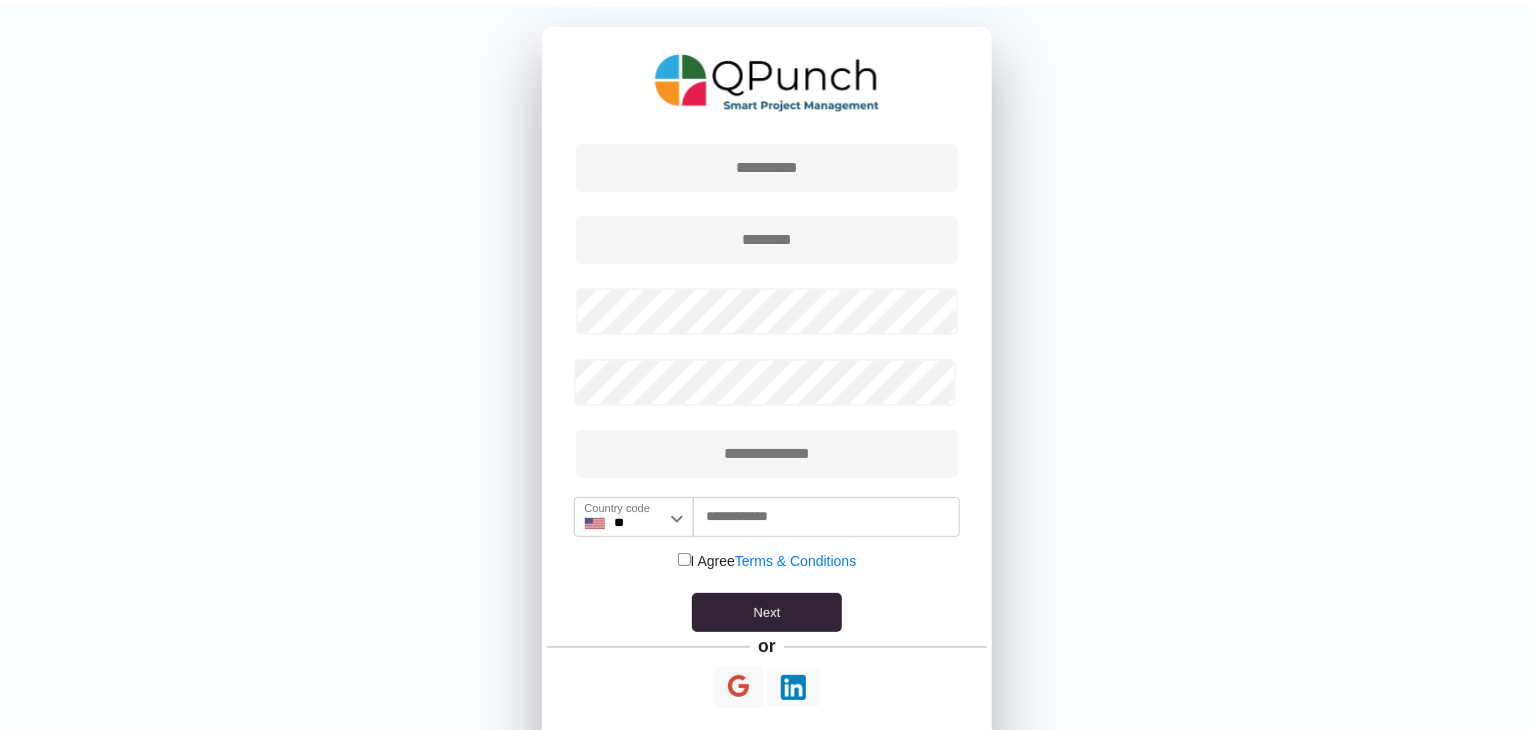scroll, scrollTop: 0, scrollLeft: 0, axis: both 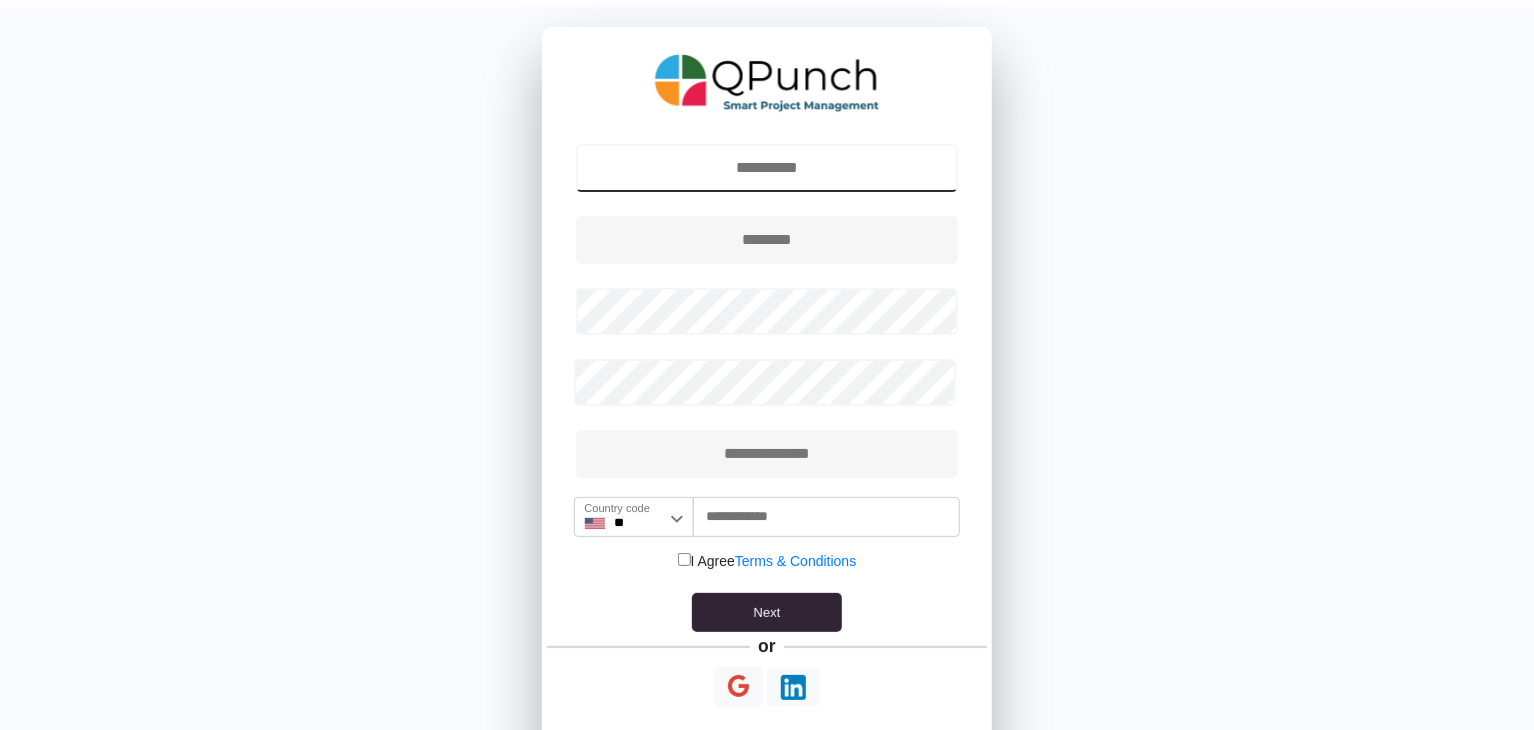 click at bounding box center [767, 168] 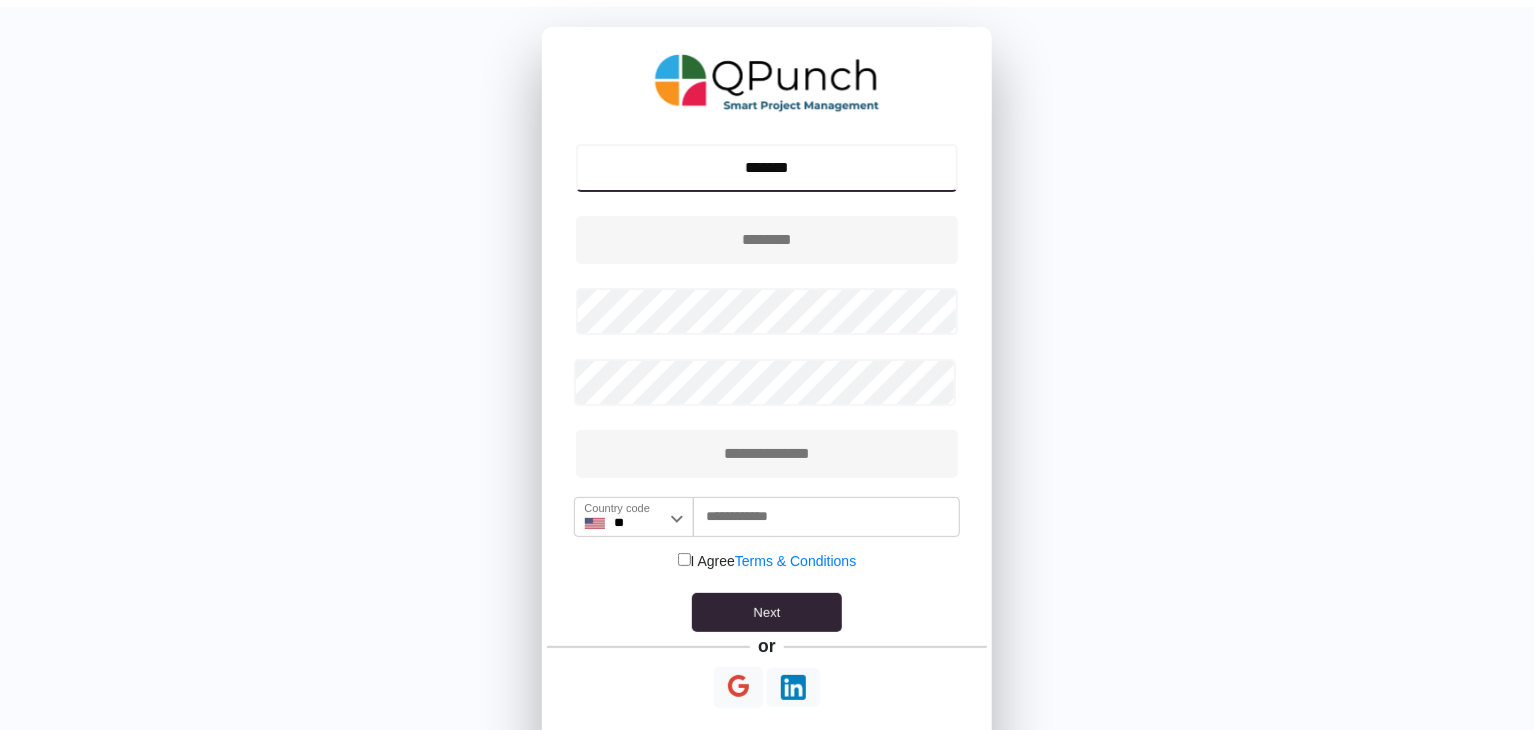 type on "*******" 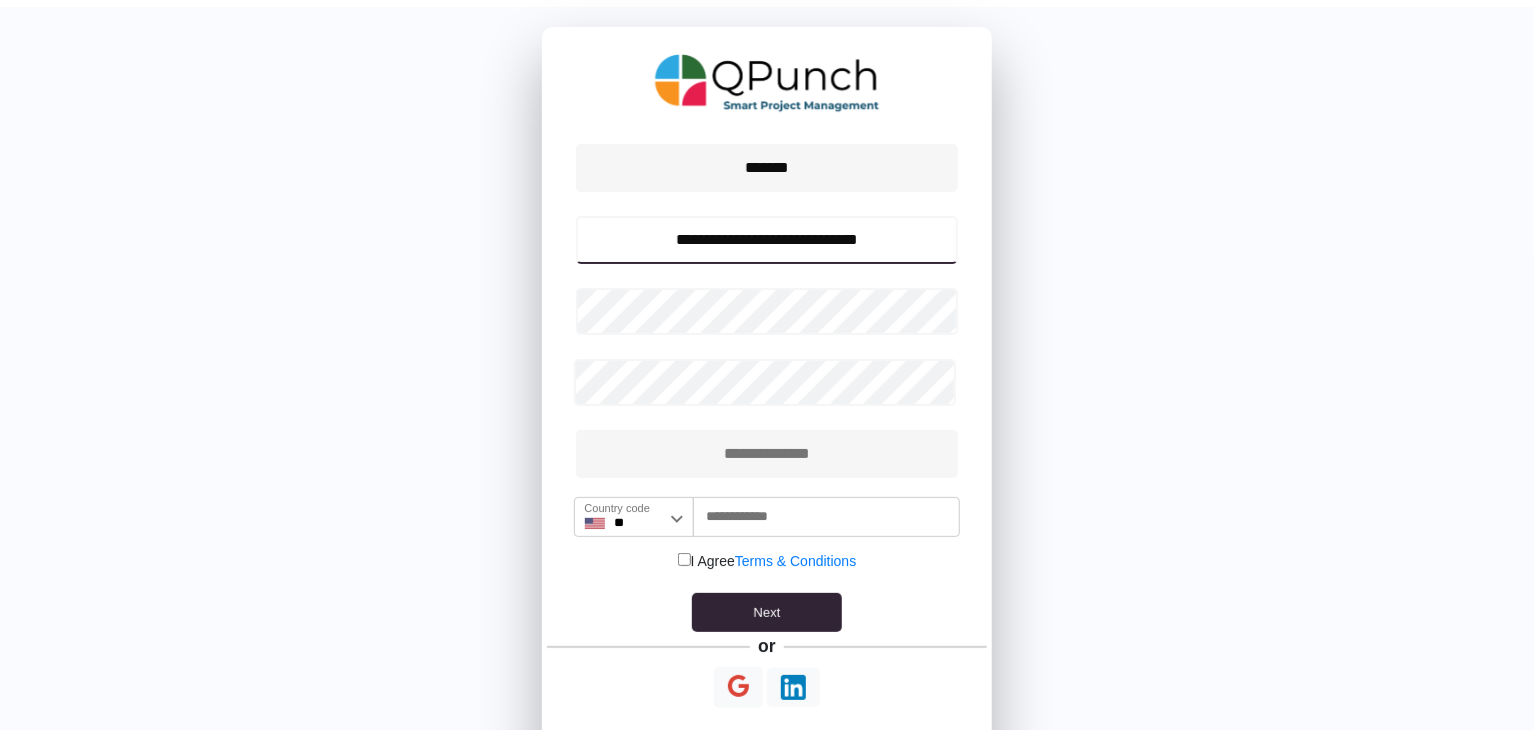 type on "**********" 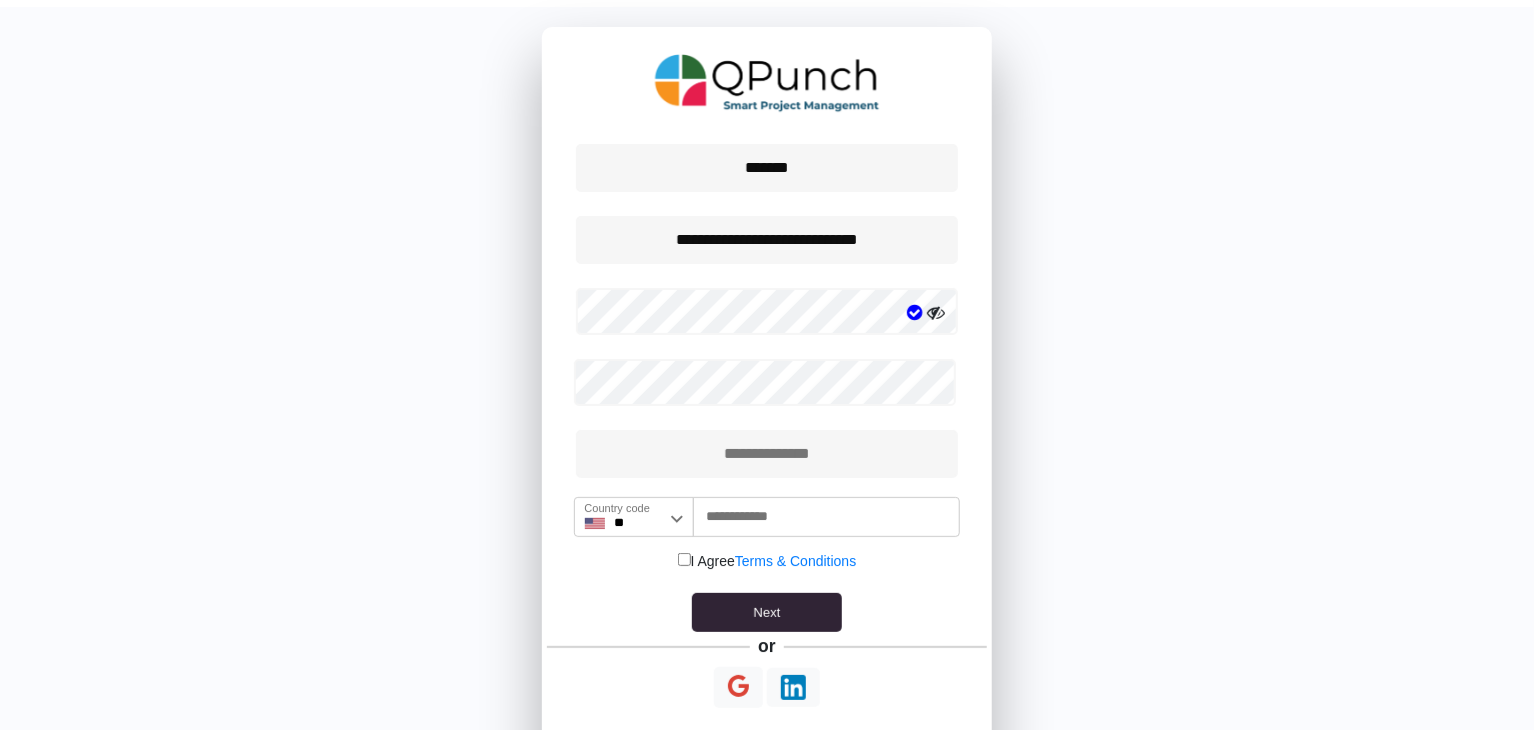 click at bounding box center [936, 313] 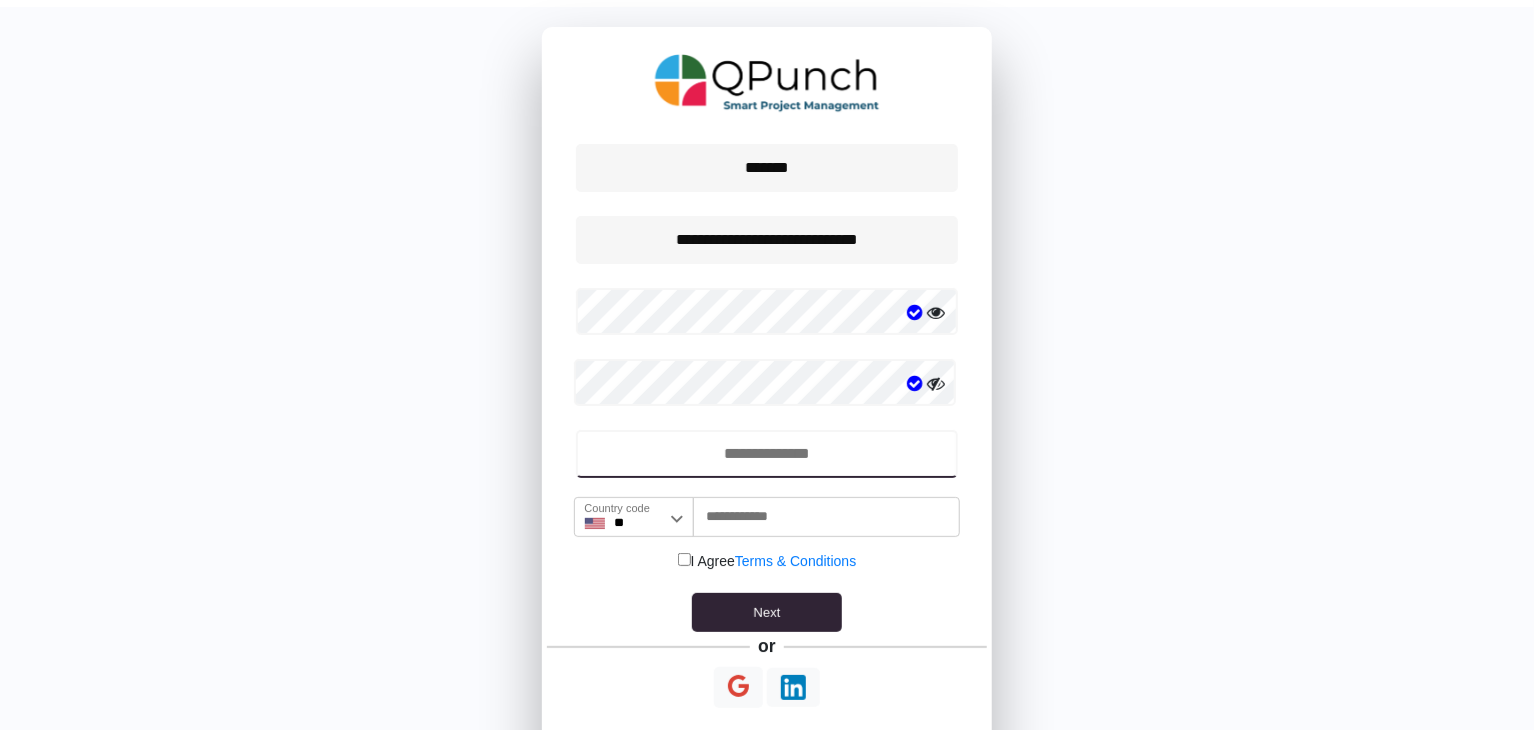 click at bounding box center [767, 454] 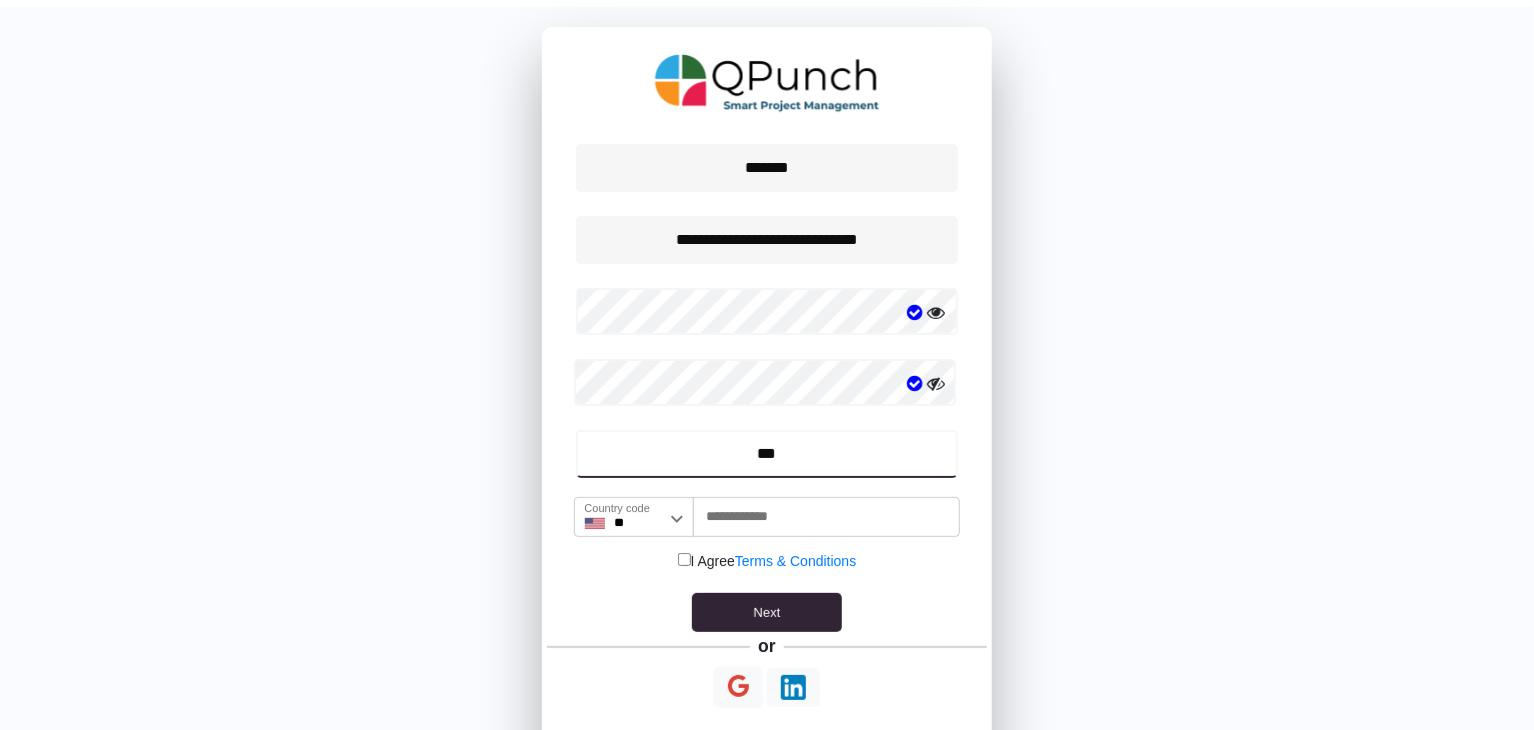 type on "***" 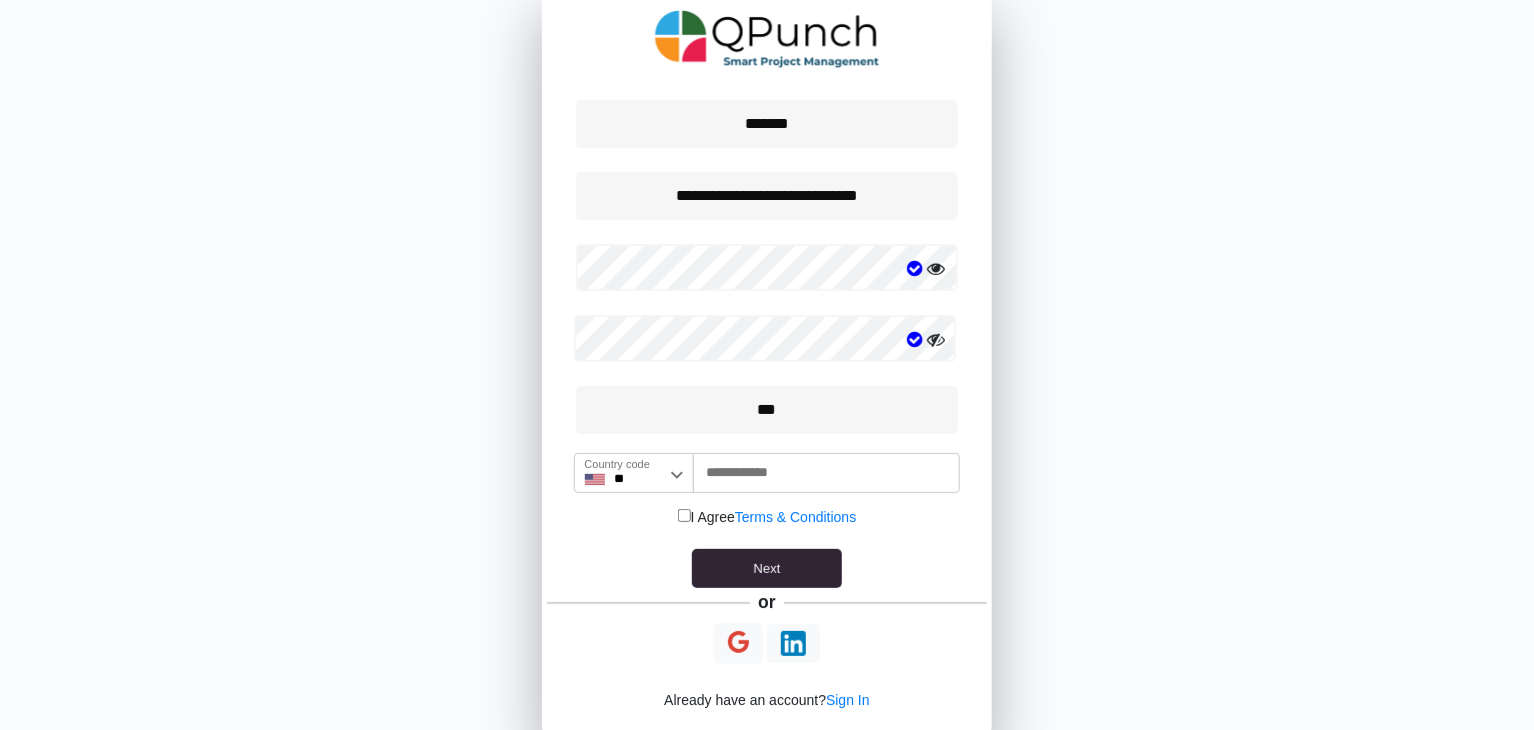 scroll, scrollTop: 68, scrollLeft: 0, axis: vertical 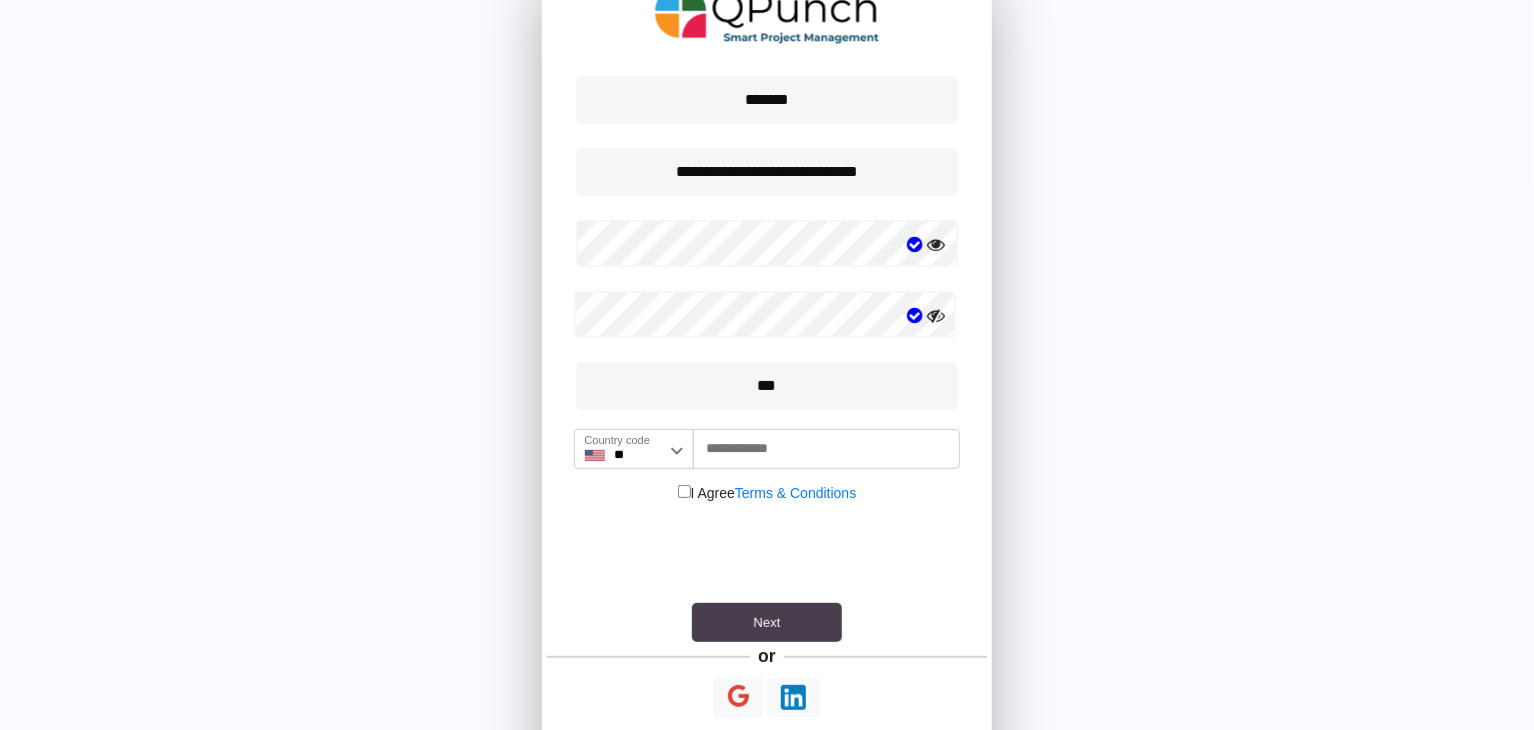 click on "Next" at bounding box center (767, 622) 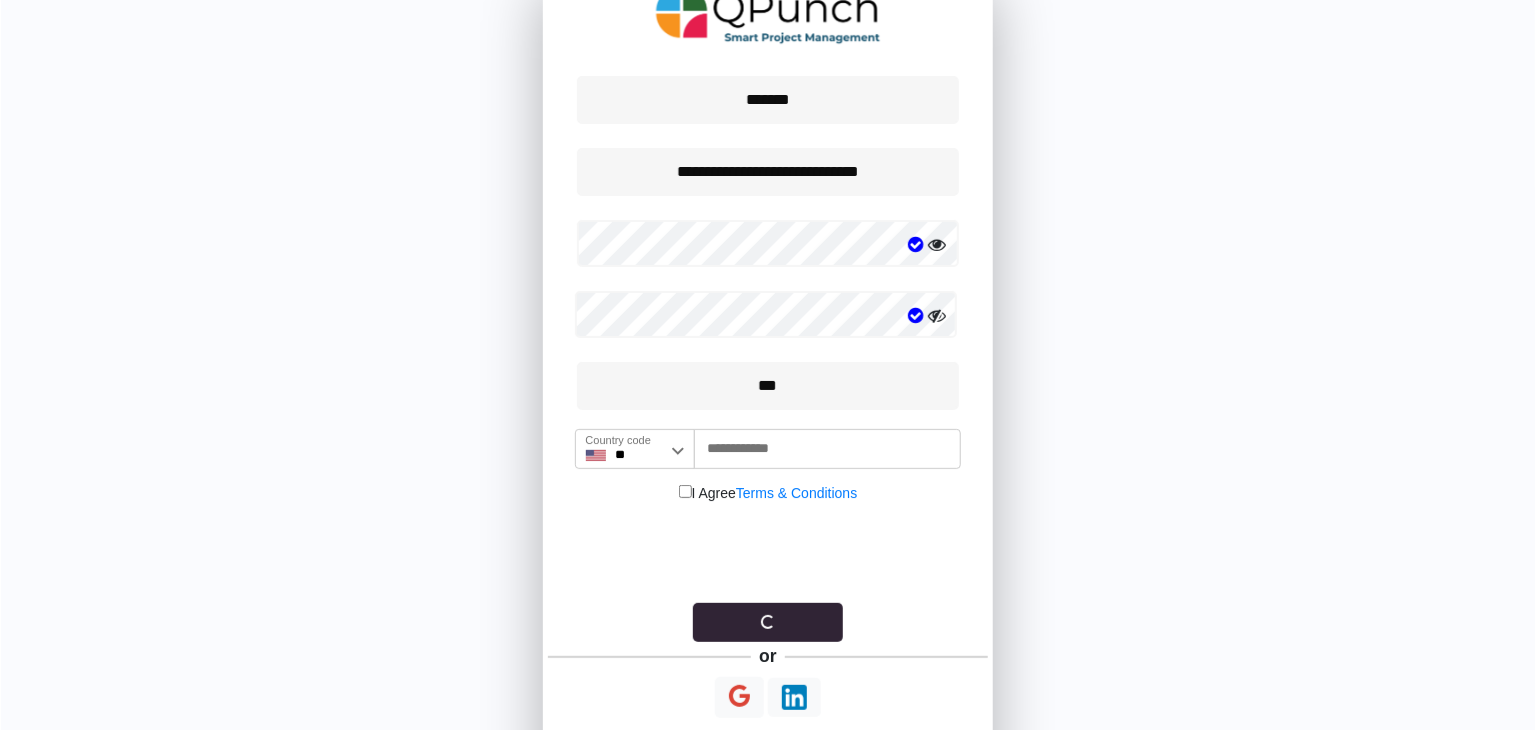 scroll, scrollTop: 0, scrollLeft: 0, axis: both 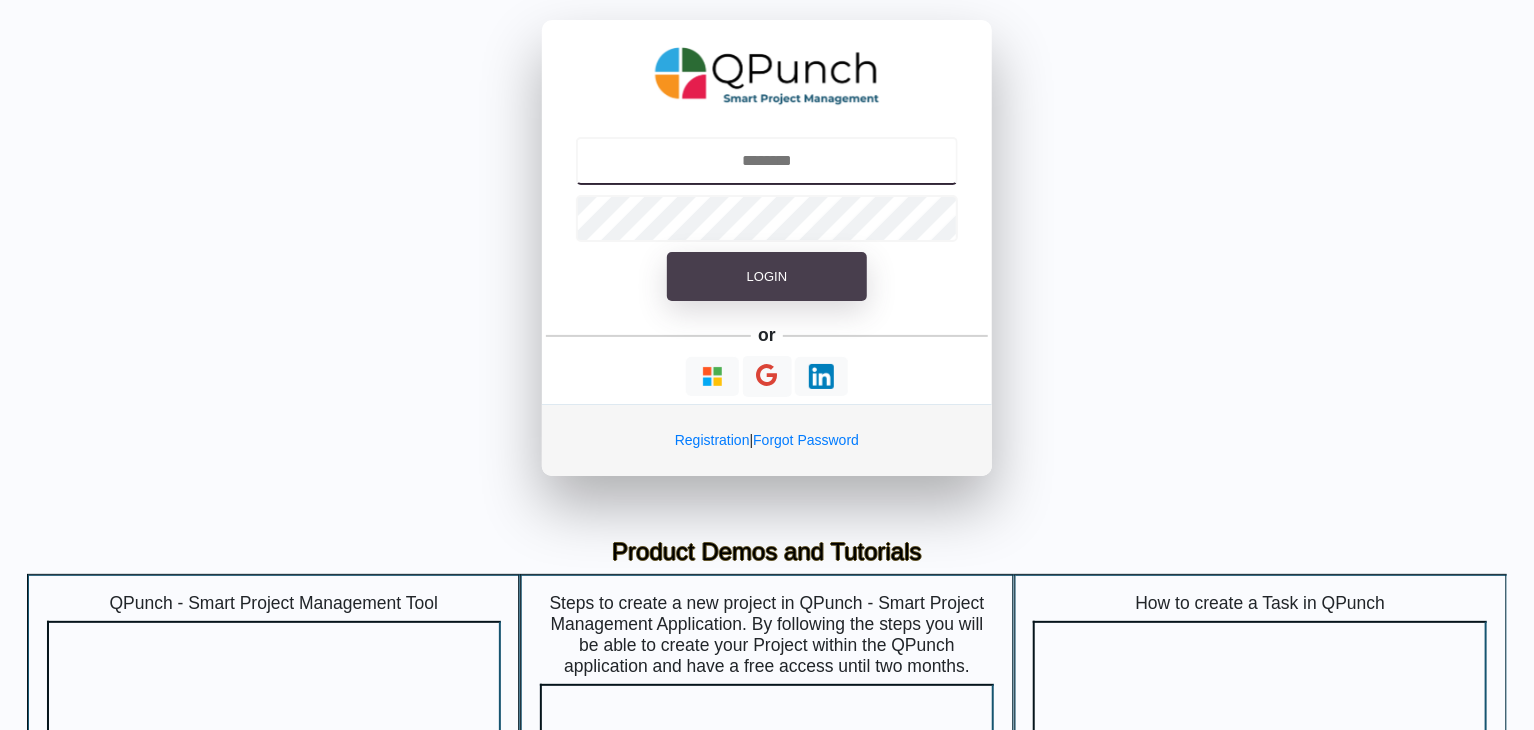 type on "**********" 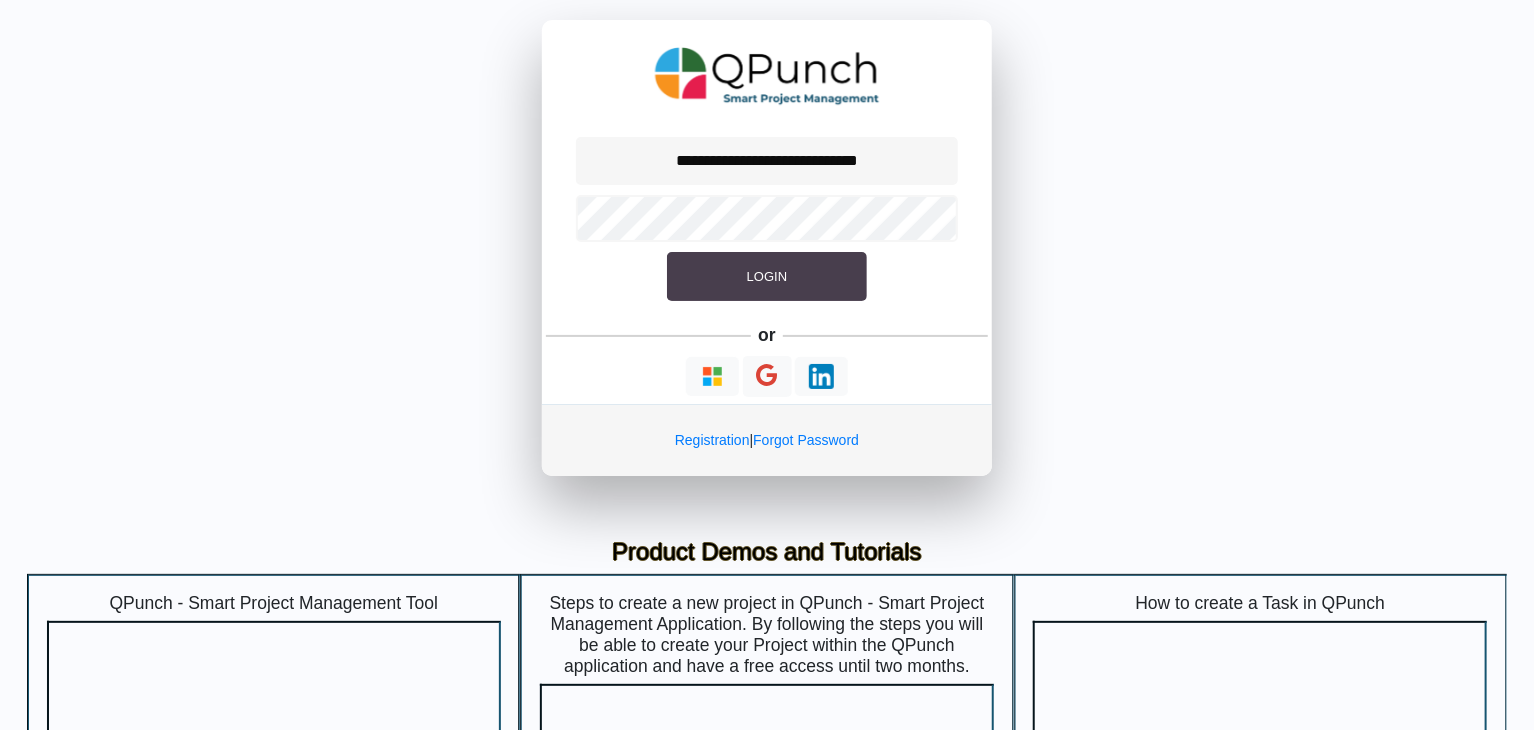 click on "Login" at bounding box center (767, 276) 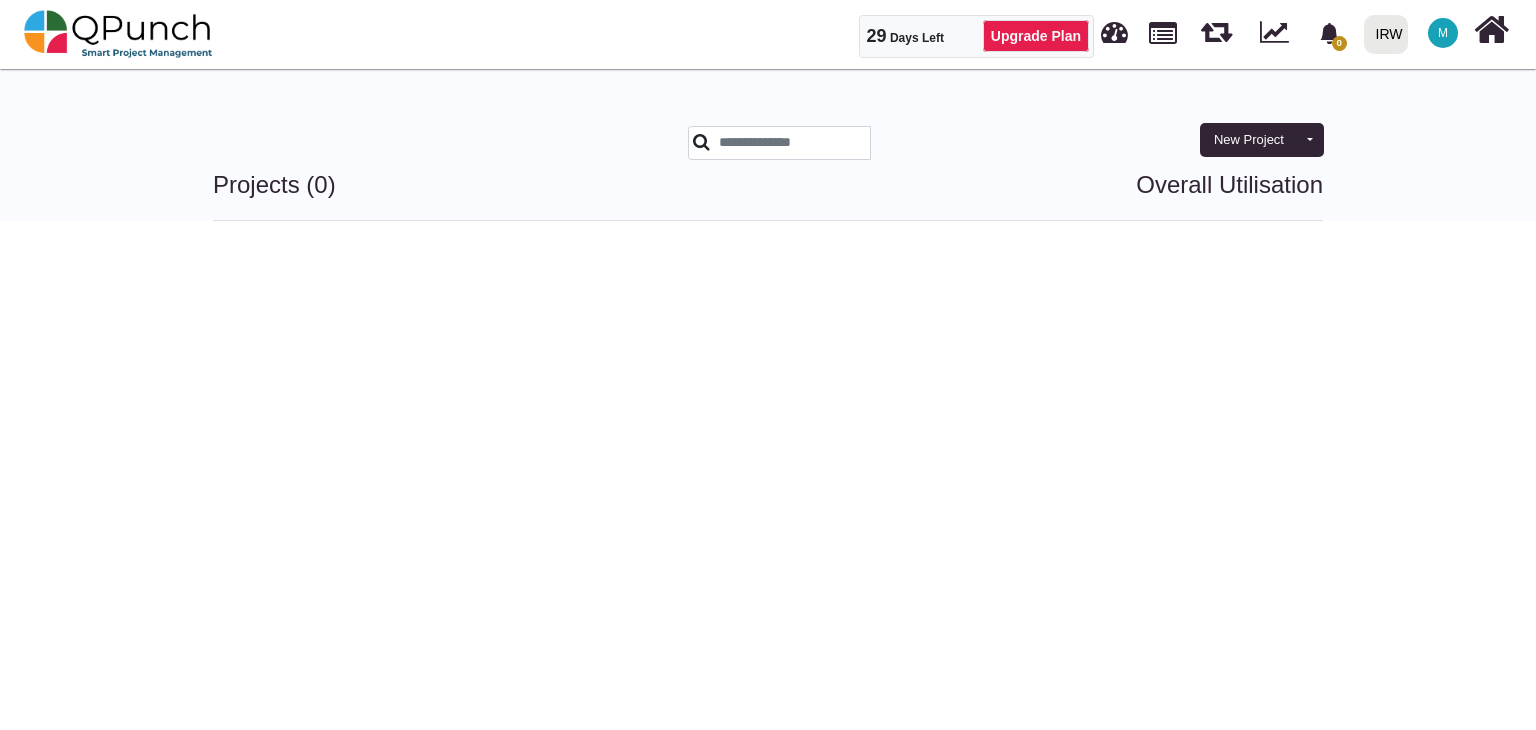 click on "M" at bounding box center (1443, 33) 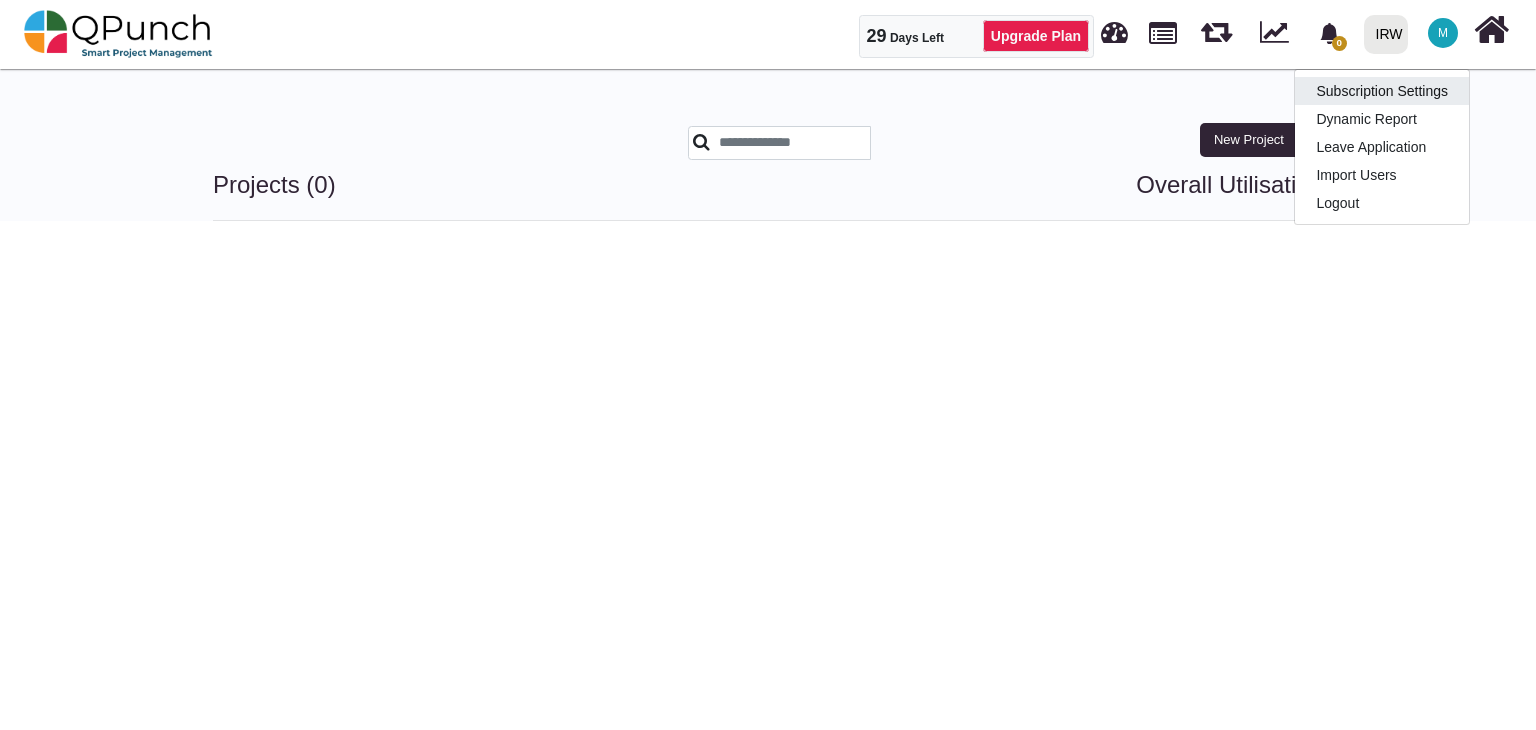 click on "Subscription Settings" at bounding box center [1382, 91] 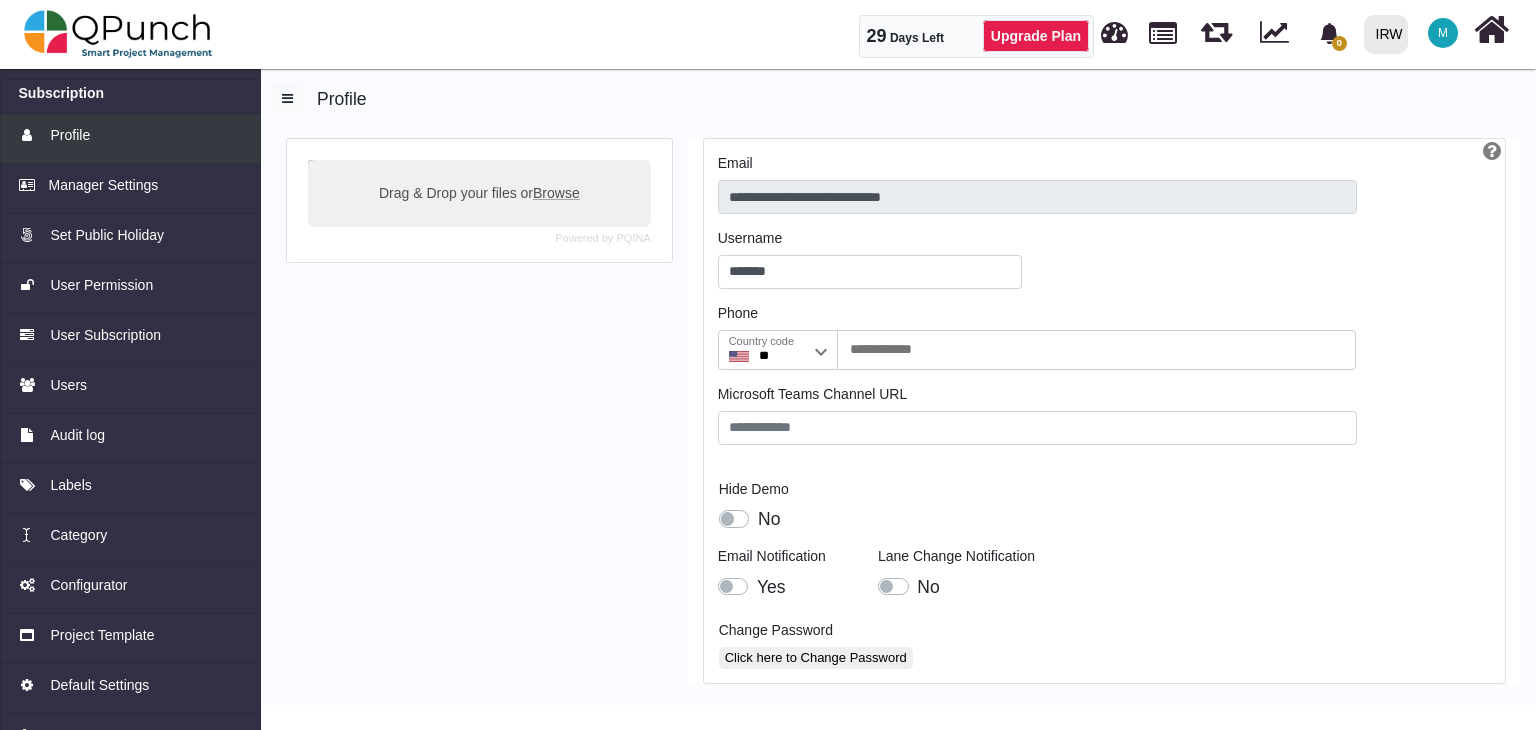 click on "Profile" at bounding box center [70, 135] 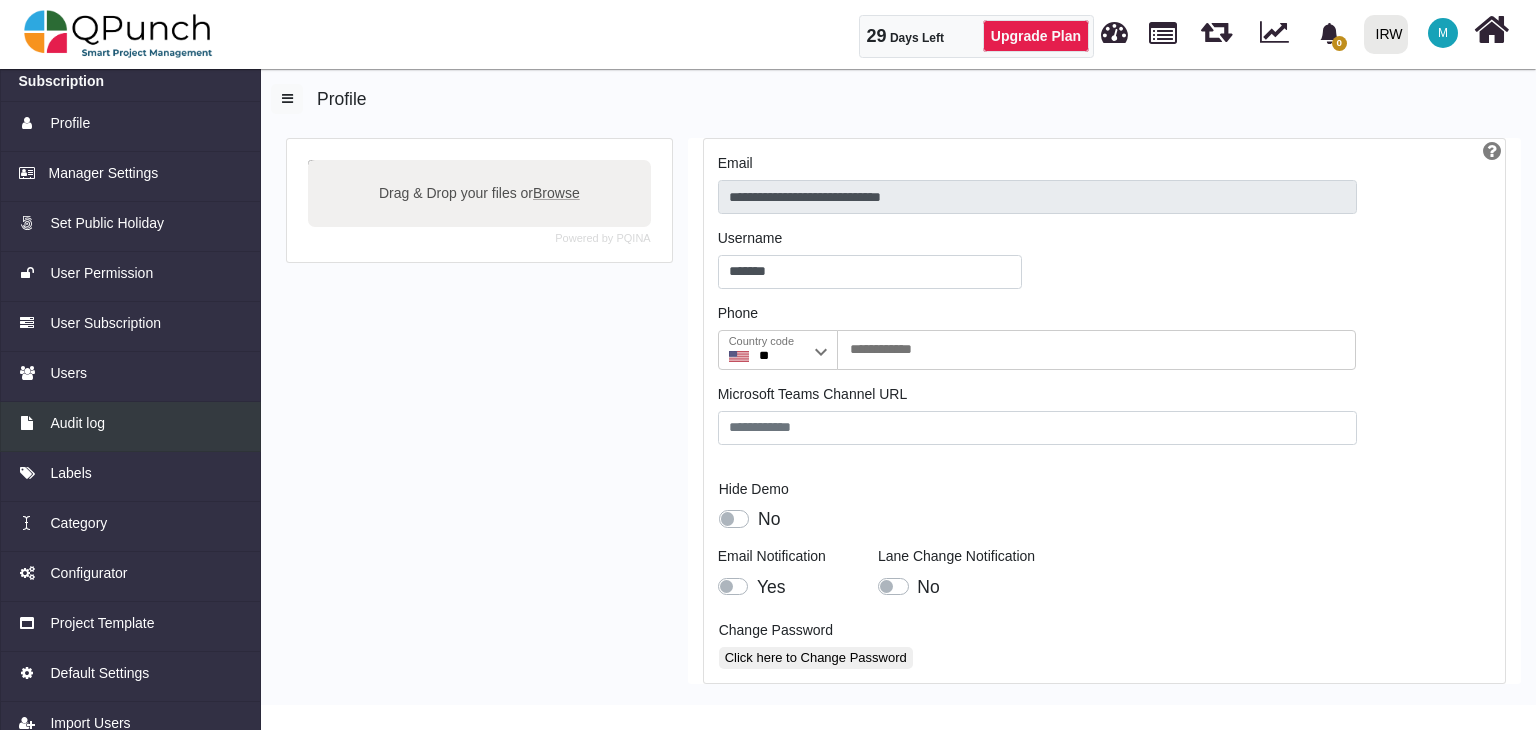 scroll, scrollTop: 0, scrollLeft: 0, axis: both 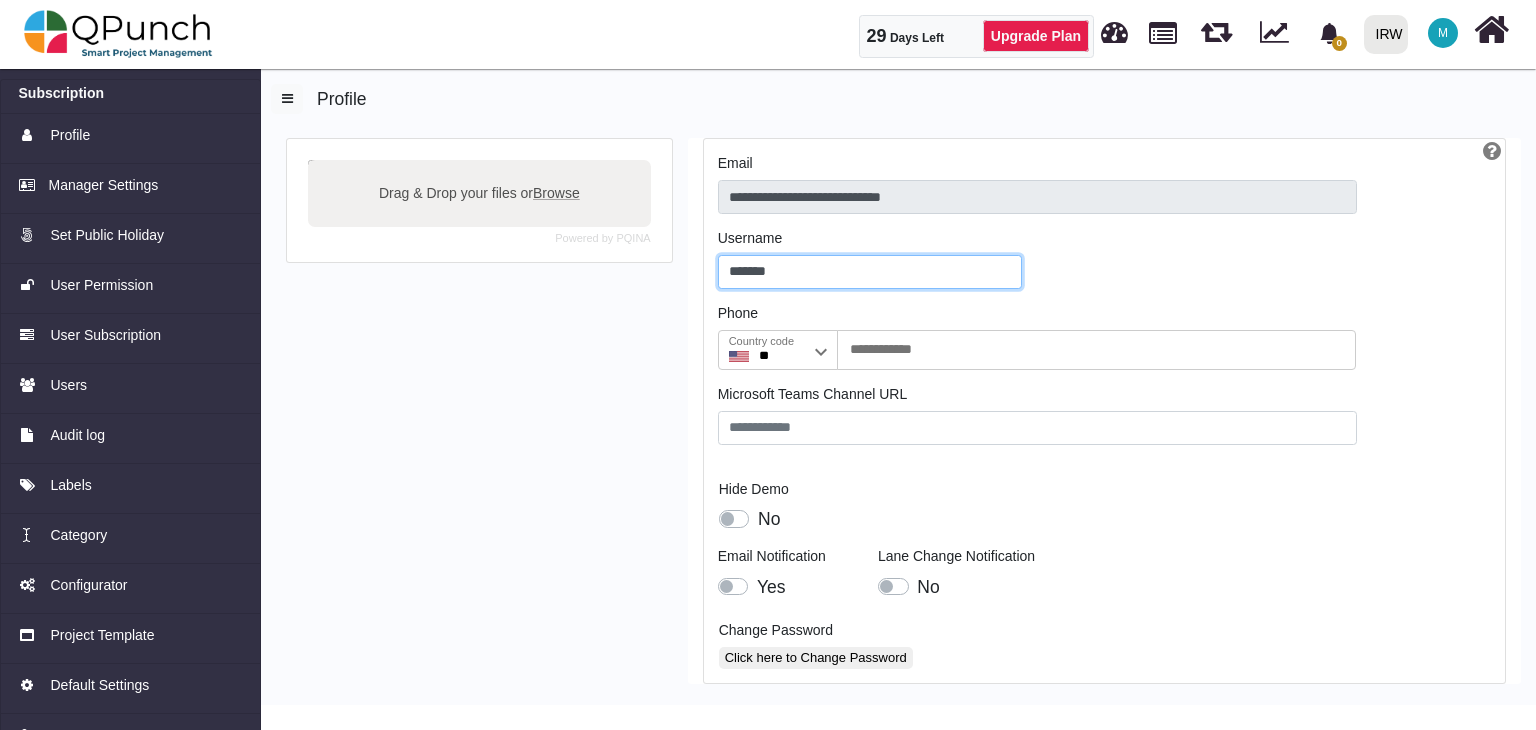 click on "*******" at bounding box center [870, 272] 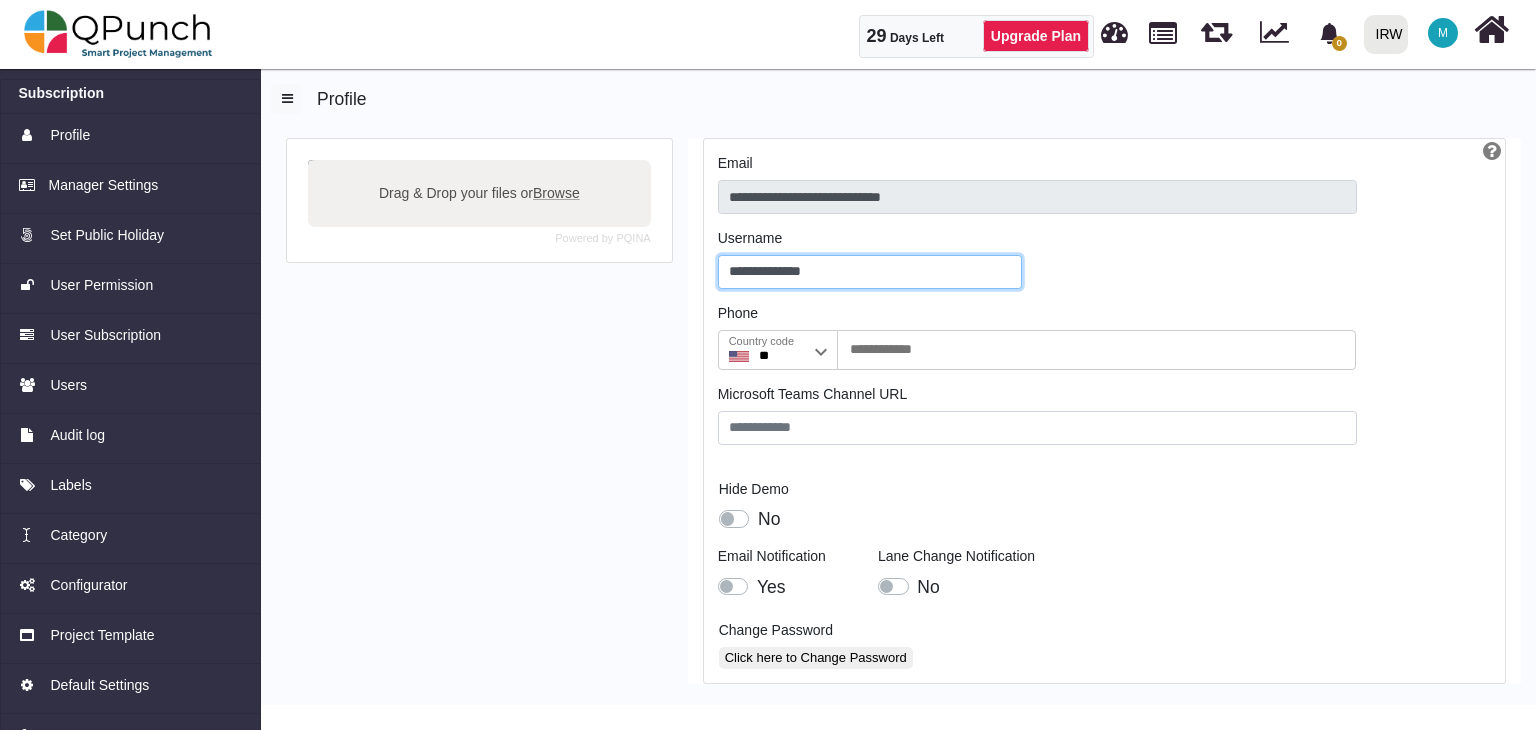 type on "**********" 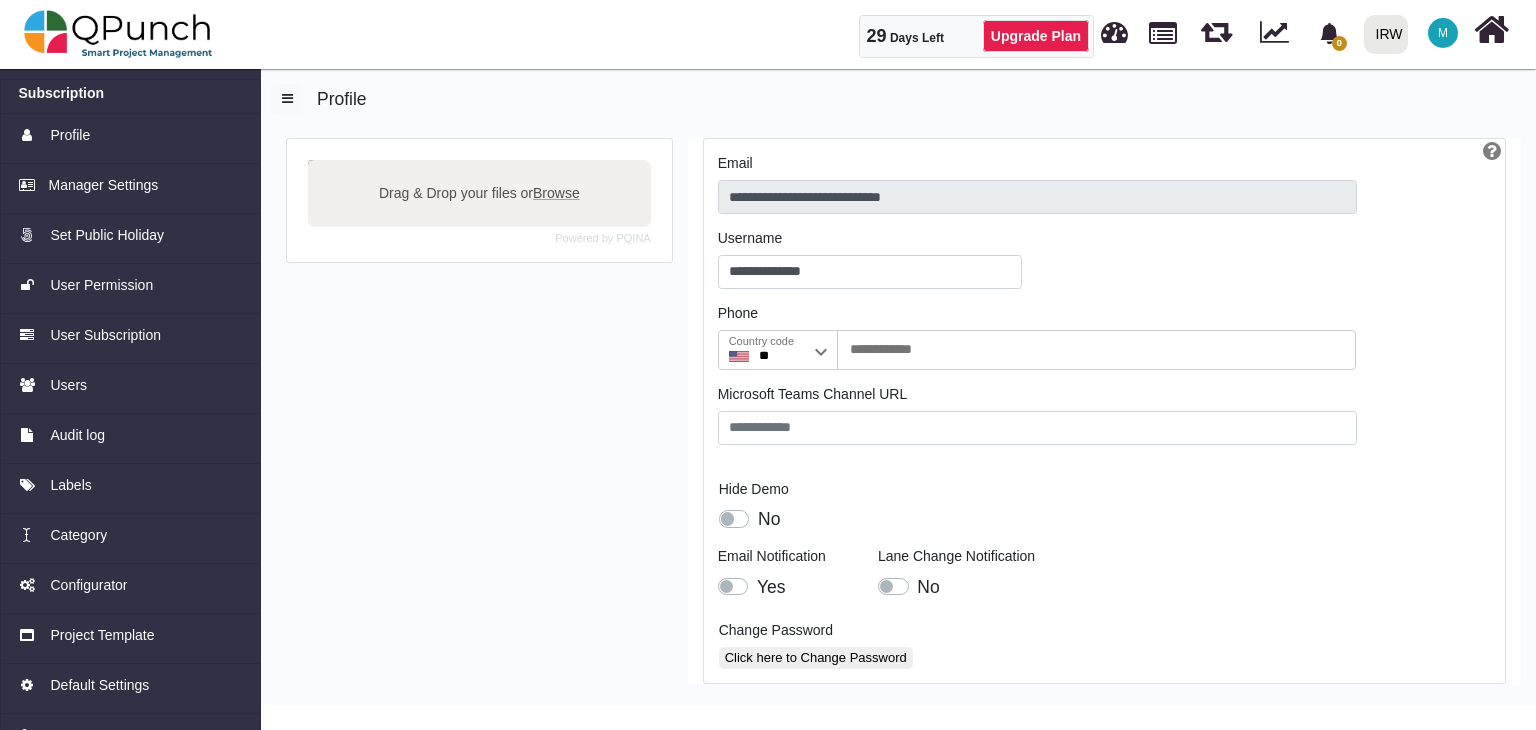 click on "Powered by PQINA Drag & Drop your files or  Browse" at bounding box center (479, 421) 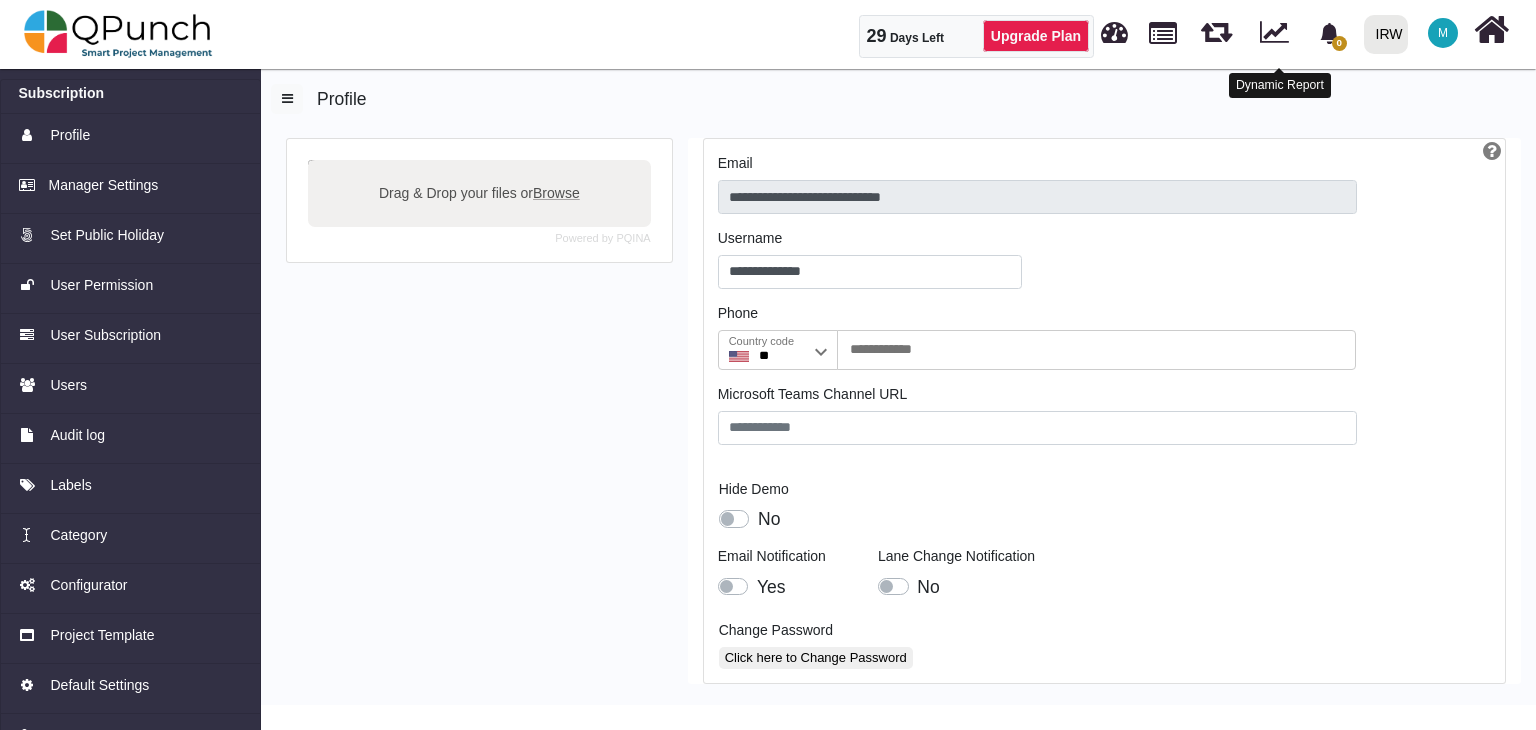 click at bounding box center [1274, 29] 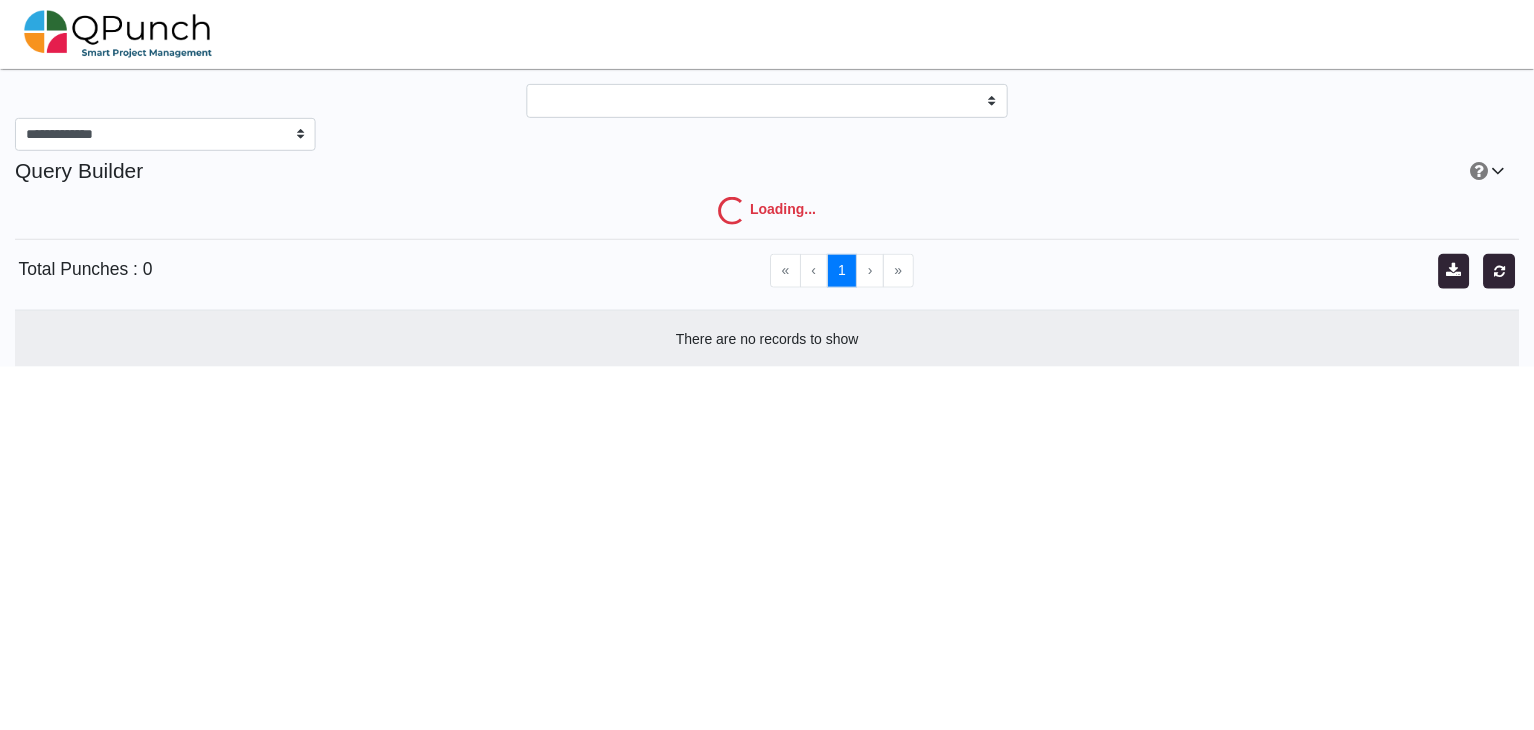 scroll, scrollTop: 0, scrollLeft: 0, axis: both 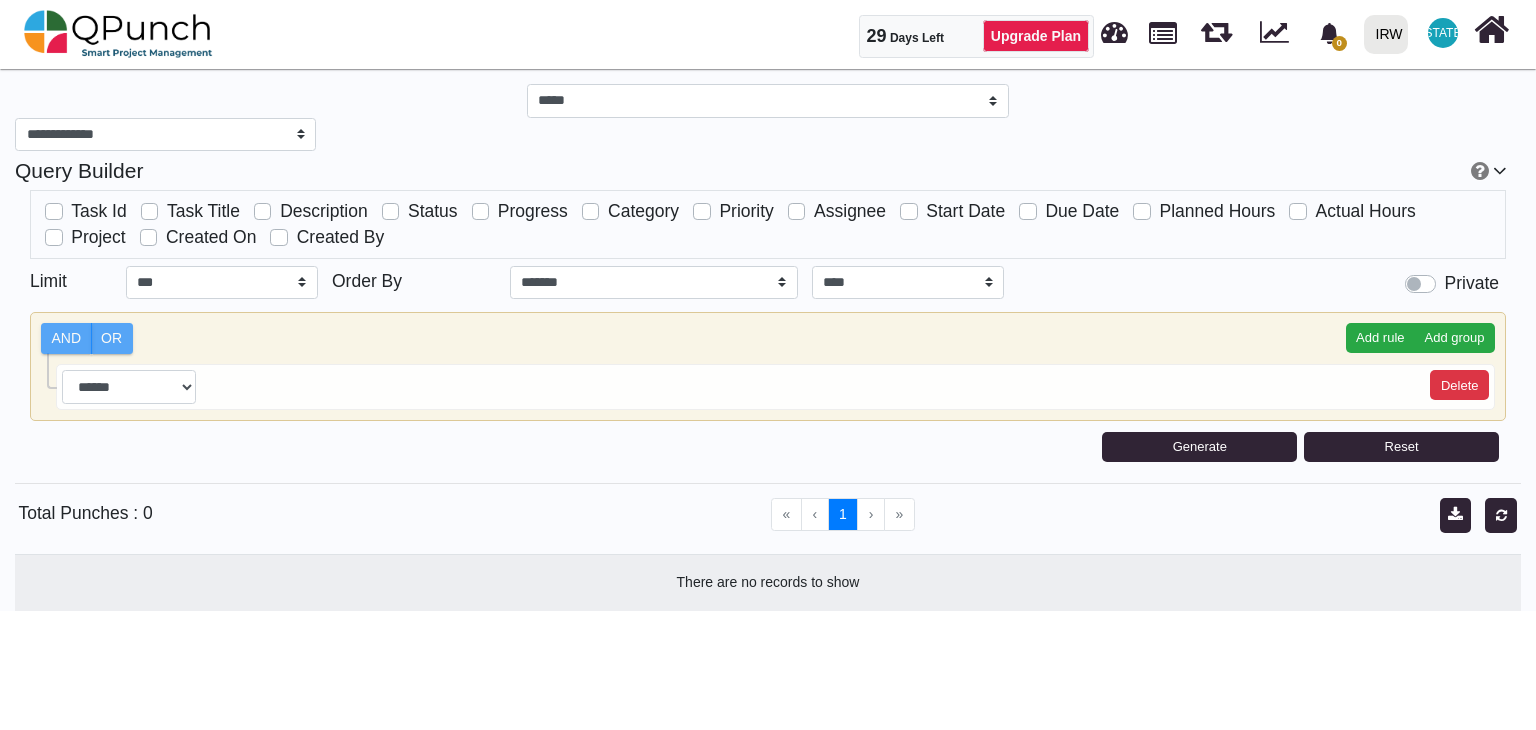 click on "[STATE]" at bounding box center [1443, 33] 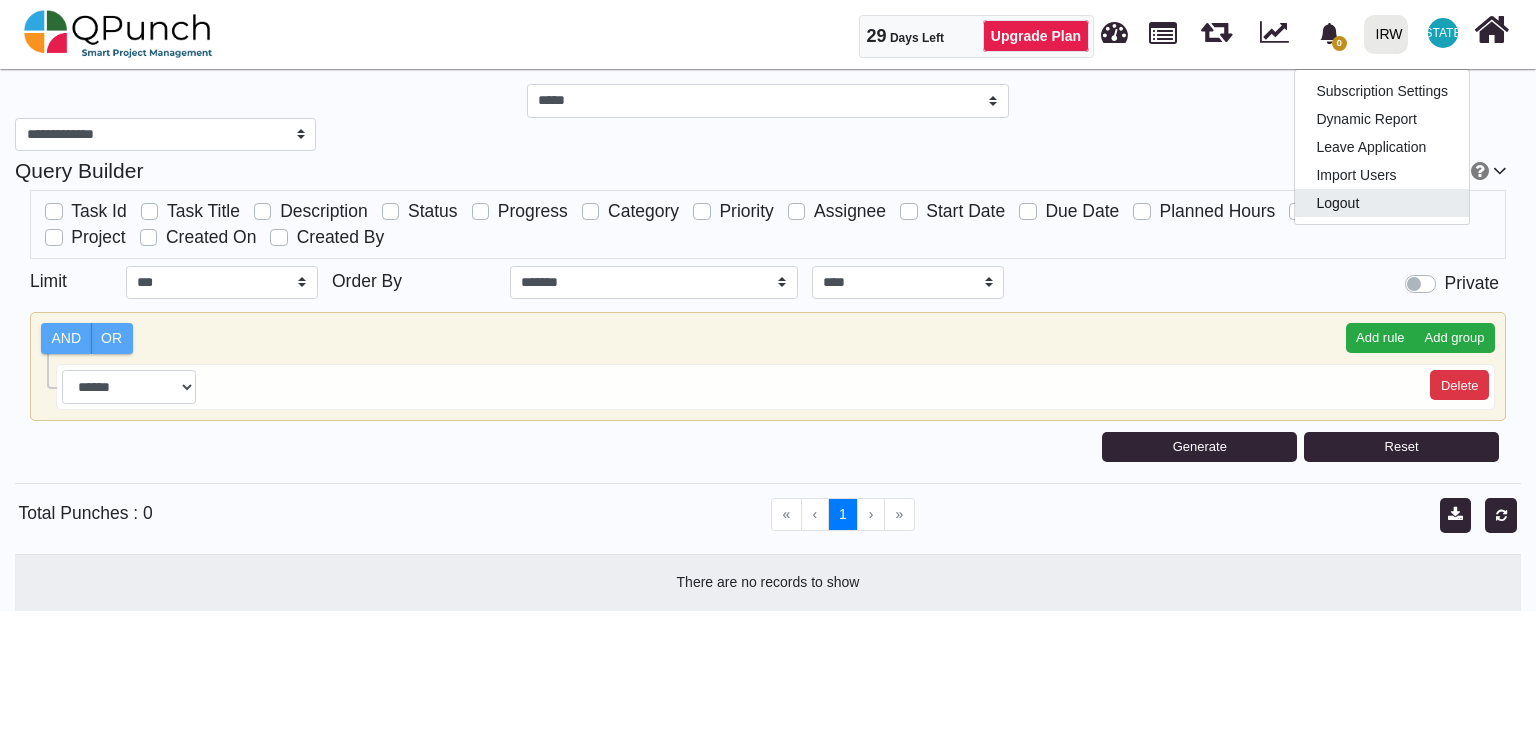 click on "Logout" at bounding box center (1382, 91) 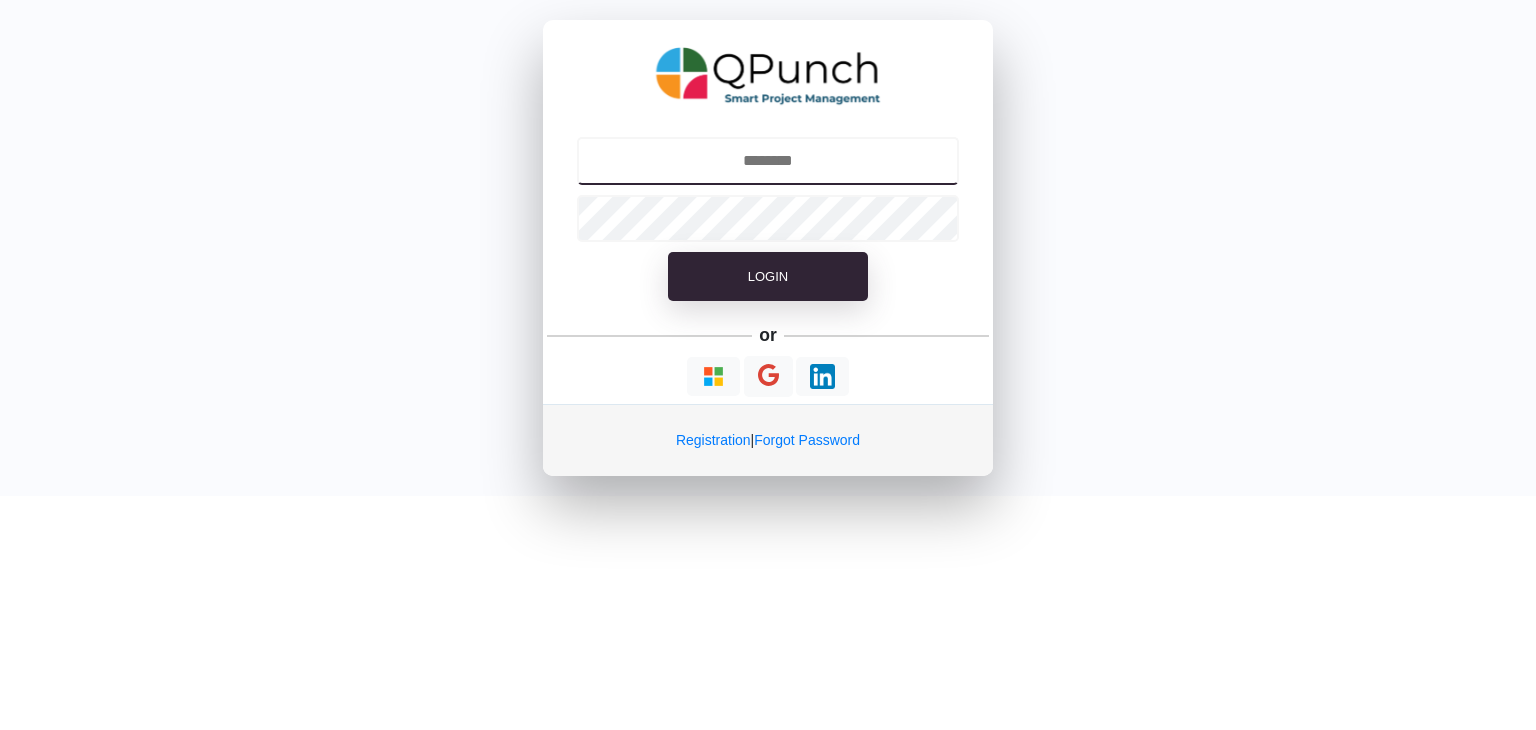 type on "**********" 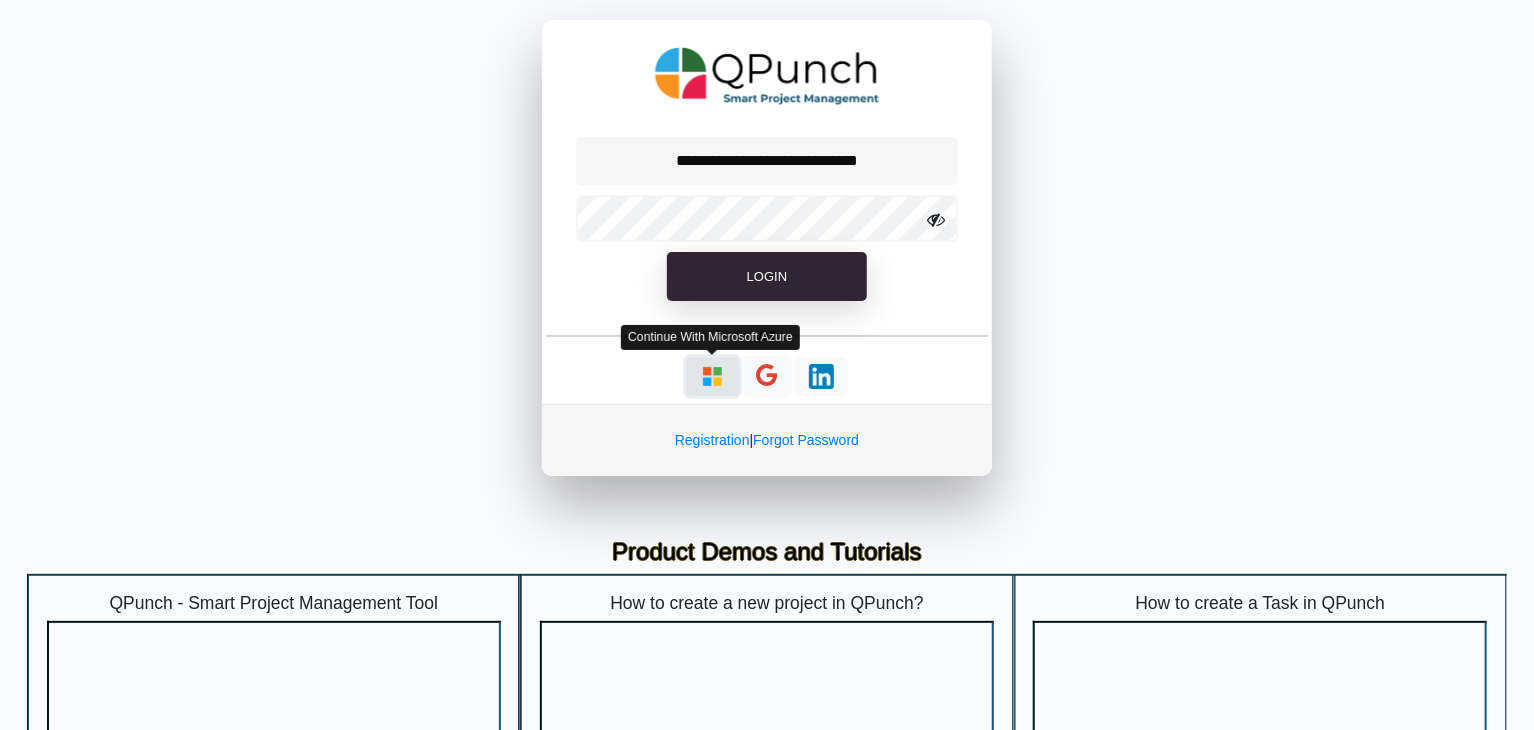 click at bounding box center [712, 376] 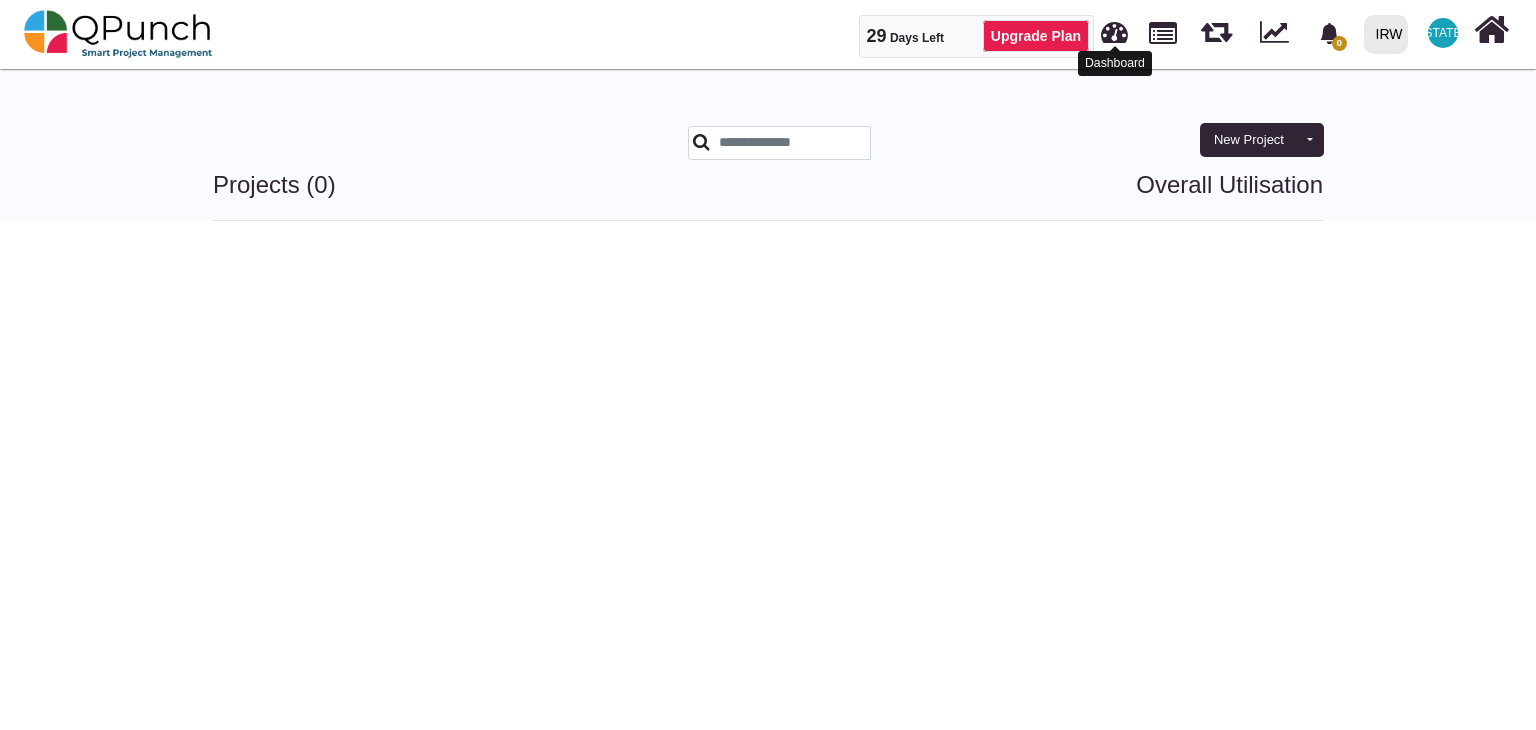 click at bounding box center [1114, 29] 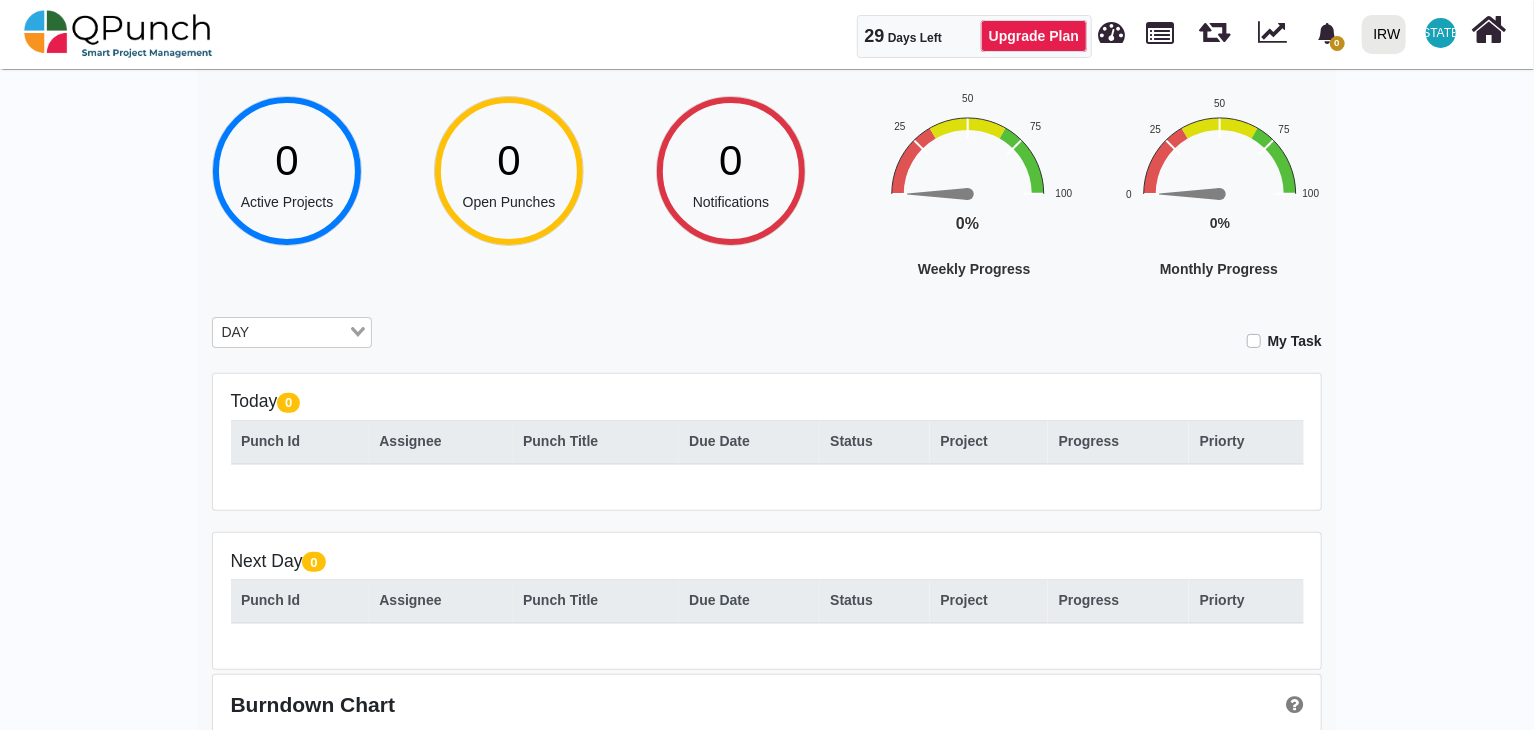 scroll, scrollTop: 0, scrollLeft: 0, axis: both 